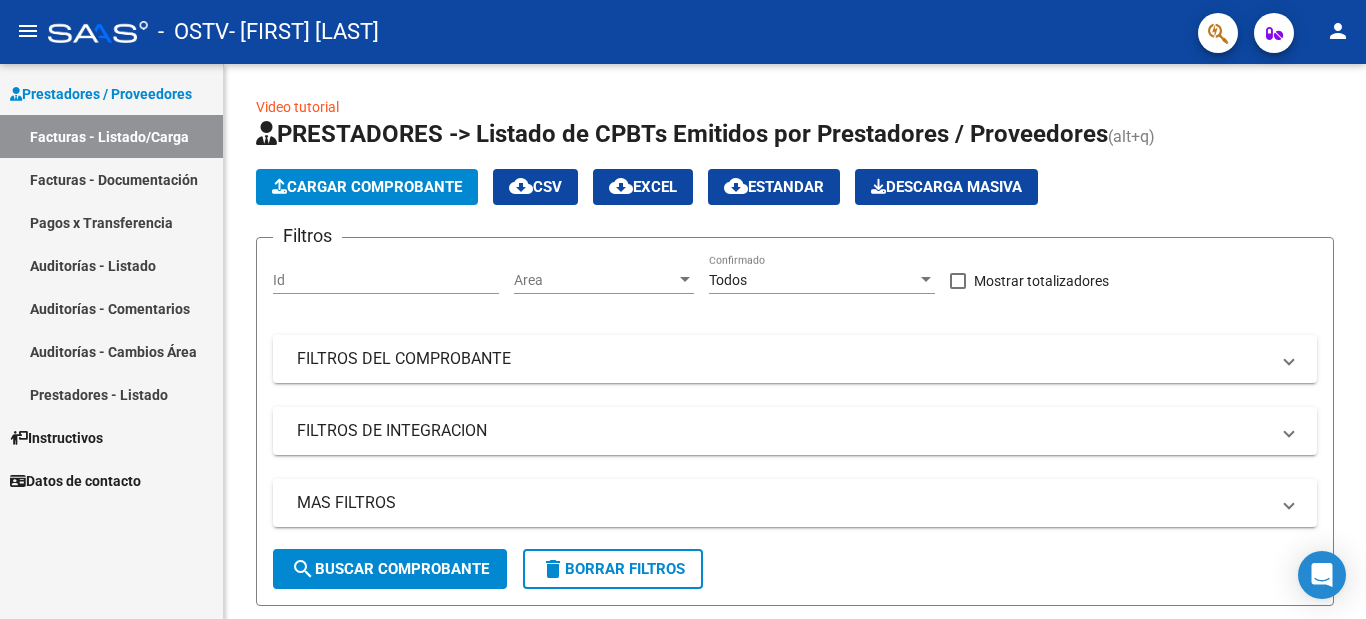 scroll, scrollTop: 0, scrollLeft: 0, axis: both 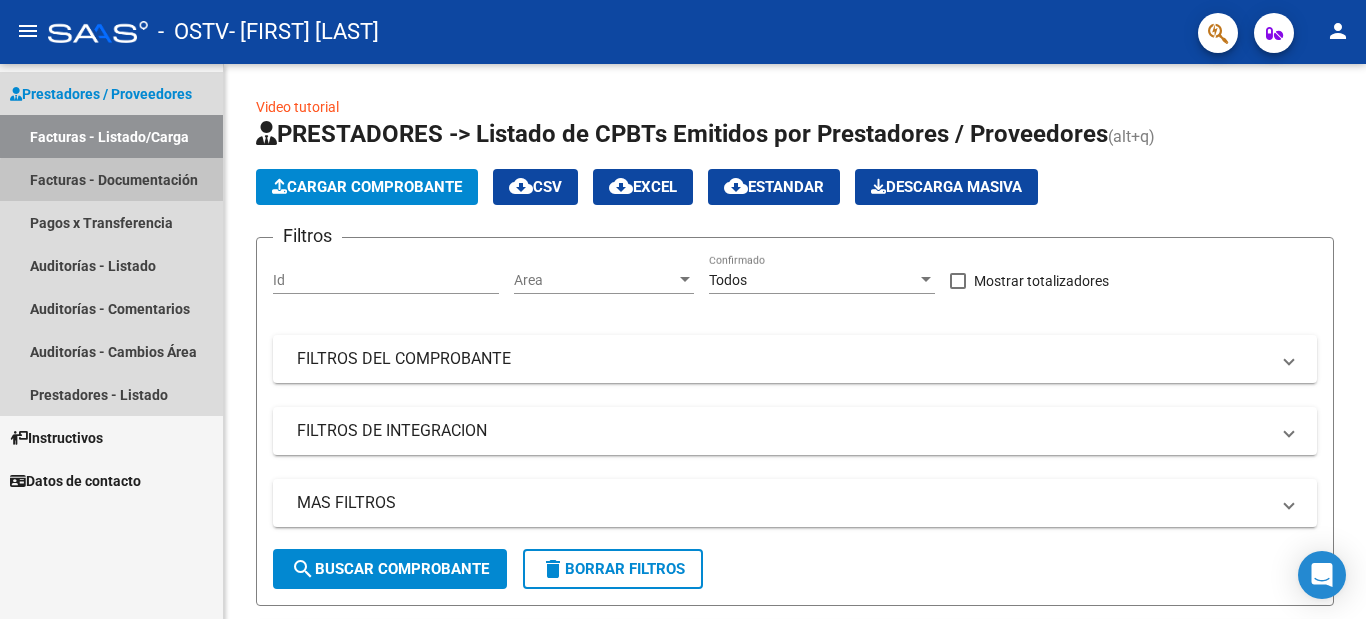 click on "Facturas - Documentación" at bounding box center (111, 179) 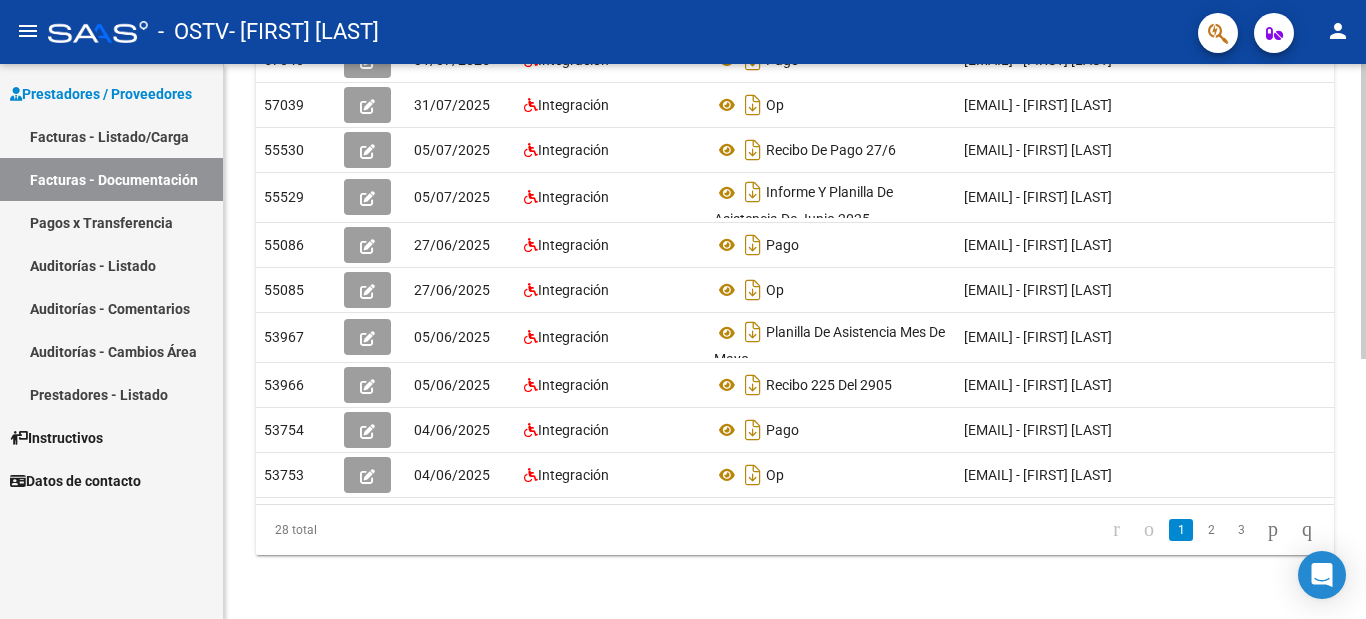 scroll, scrollTop: 488, scrollLeft: 0, axis: vertical 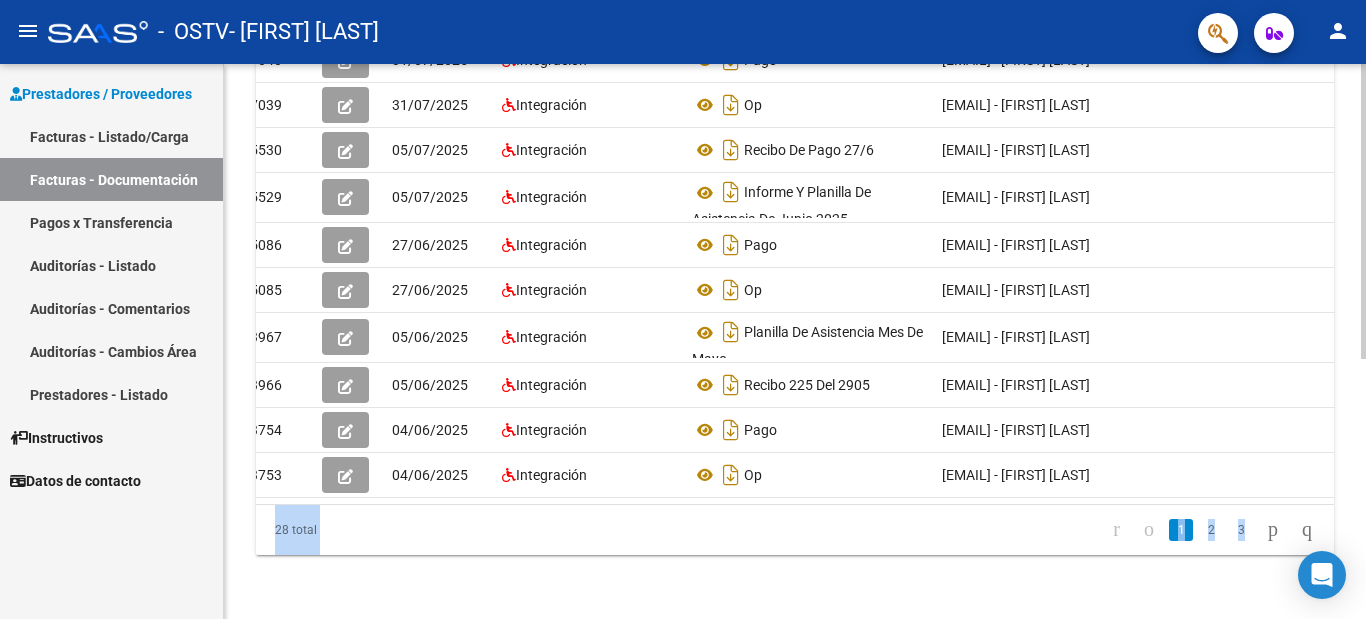drag, startPoint x: 1359, startPoint y: 395, endPoint x: 1365, endPoint y: 295, distance: 100.17984 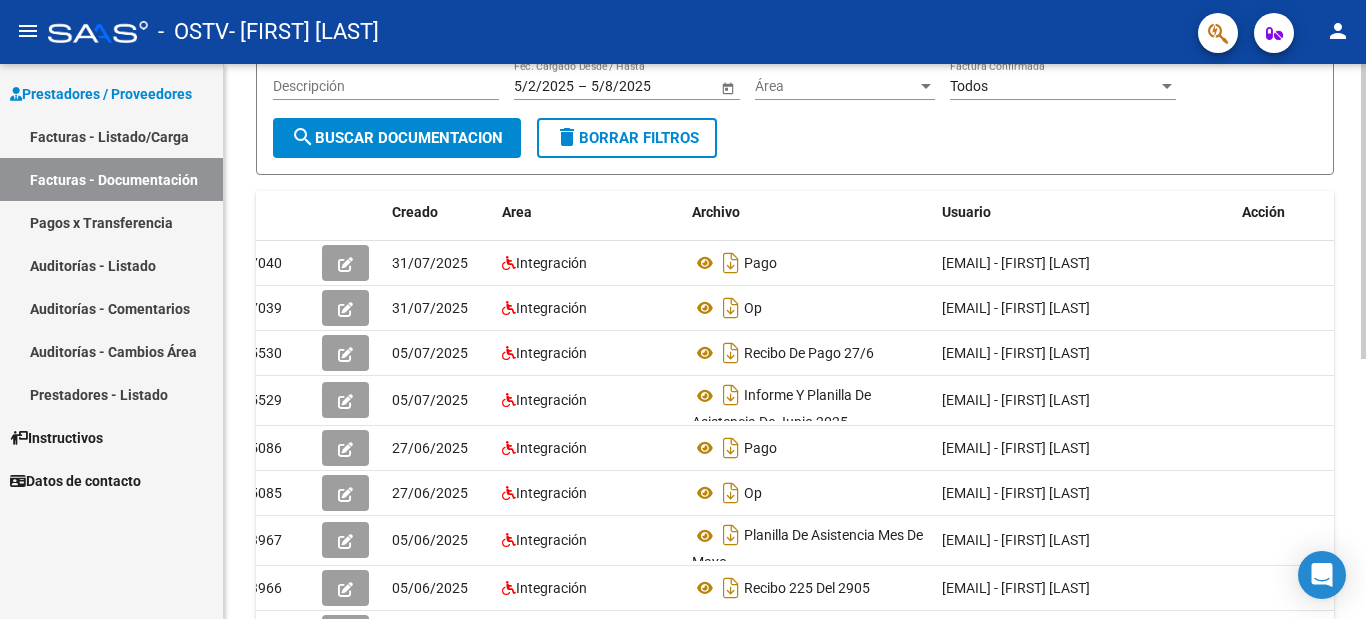 scroll, scrollTop: 227, scrollLeft: 0, axis: vertical 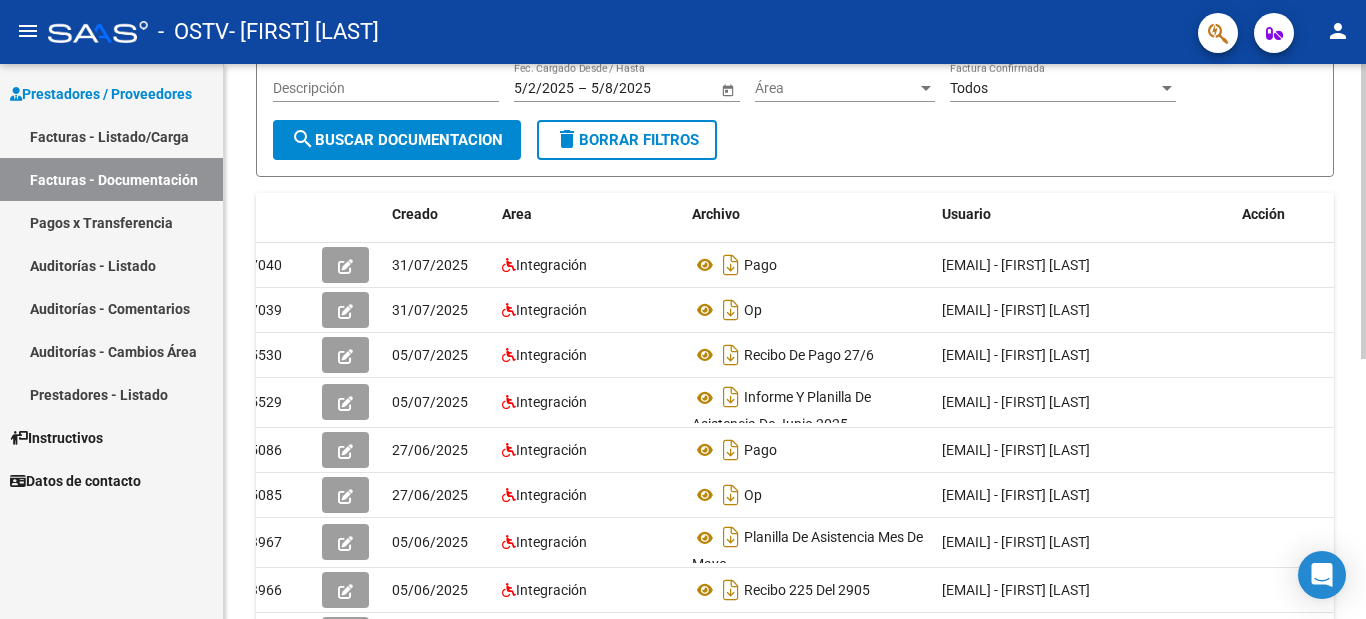 click 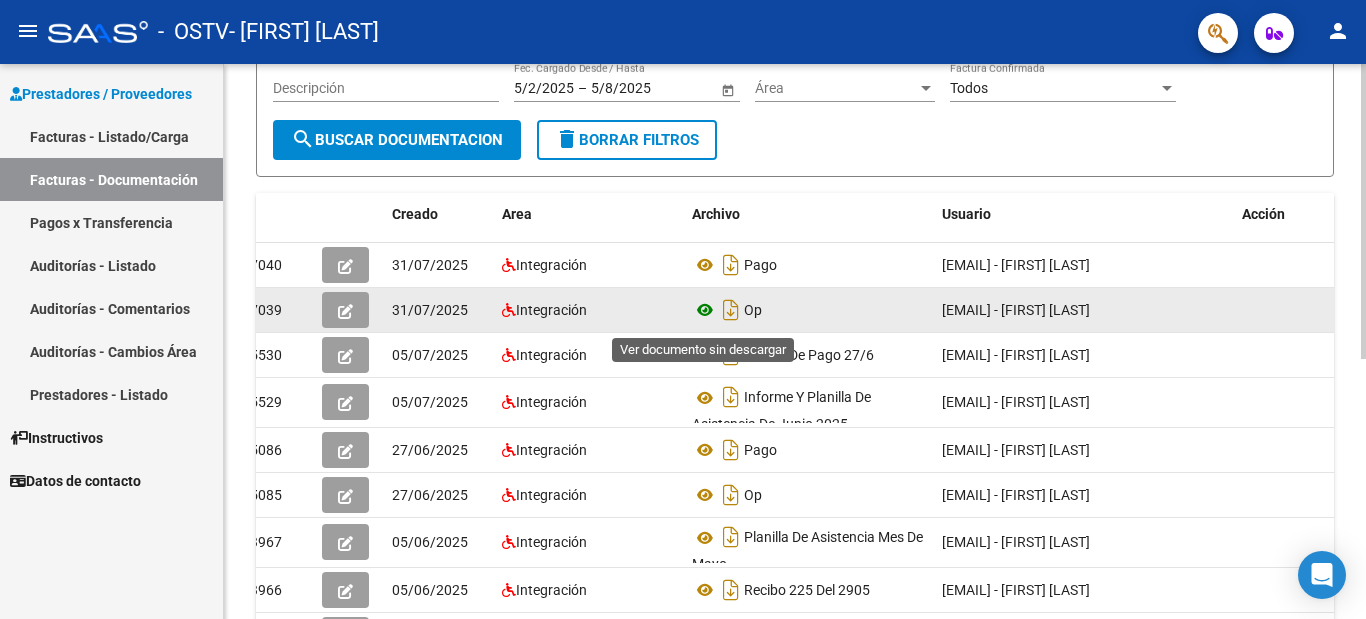 click 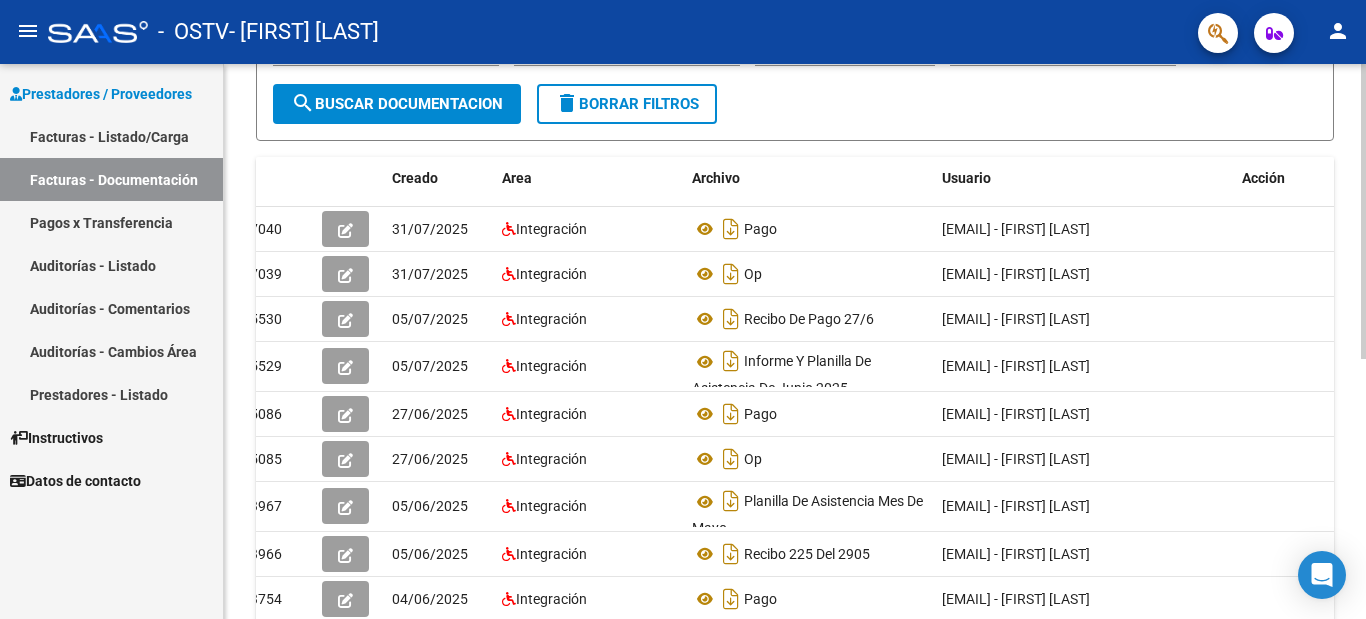 scroll, scrollTop: 0, scrollLeft: 0, axis: both 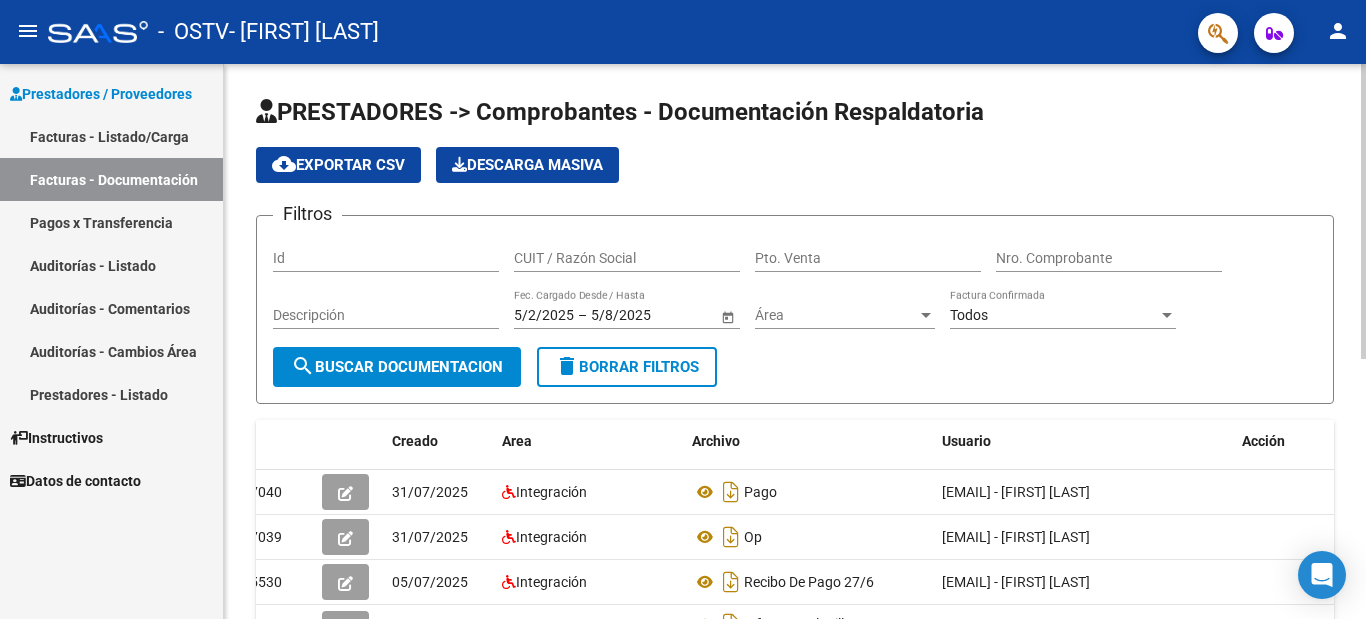 click on "menu -   OSTV   - [FIRST] [LAST] person    Prestadores / Proveedores Facturas - Listado/Carga Facturas - Documentación Pagos x Transferencia Auditorías - Listado Auditorías - Comentarios Auditorías - Cambios Área Prestadores - Listado    Instructivos    Datos de contacto  PRESTADORES -> Comprobantes - Documentación Respaldatoria cloud_download  Exportar CSV   Descarga Masiva
Filtros Id CUIT / Razón Social Pto. Venta Nro. Comprobante Descripción 5/2/2025 5/2/2025 – 5/8/2025 5/8/2025 Fec. Cargado Desde / Hasta Área Área Todos Factura Confirmada search  Buscar Documentacion  delete  Borrar Filtros  Id Creado Area Archivo Usuario Acción 57040
31/07/2025 Integración Pago  [EMAIL] - [FIRST] [LAST]  57039
31/07/2025 Integración Op  [EMAIL] - [FIRST] [LAST]  55530
05/07/2025 Integración Recibo De Pago 27/6  [EMAIL] - [FIRST] [LAST]  55529
05/07/2025 Integración Pago" at bounding box center [683, 309] 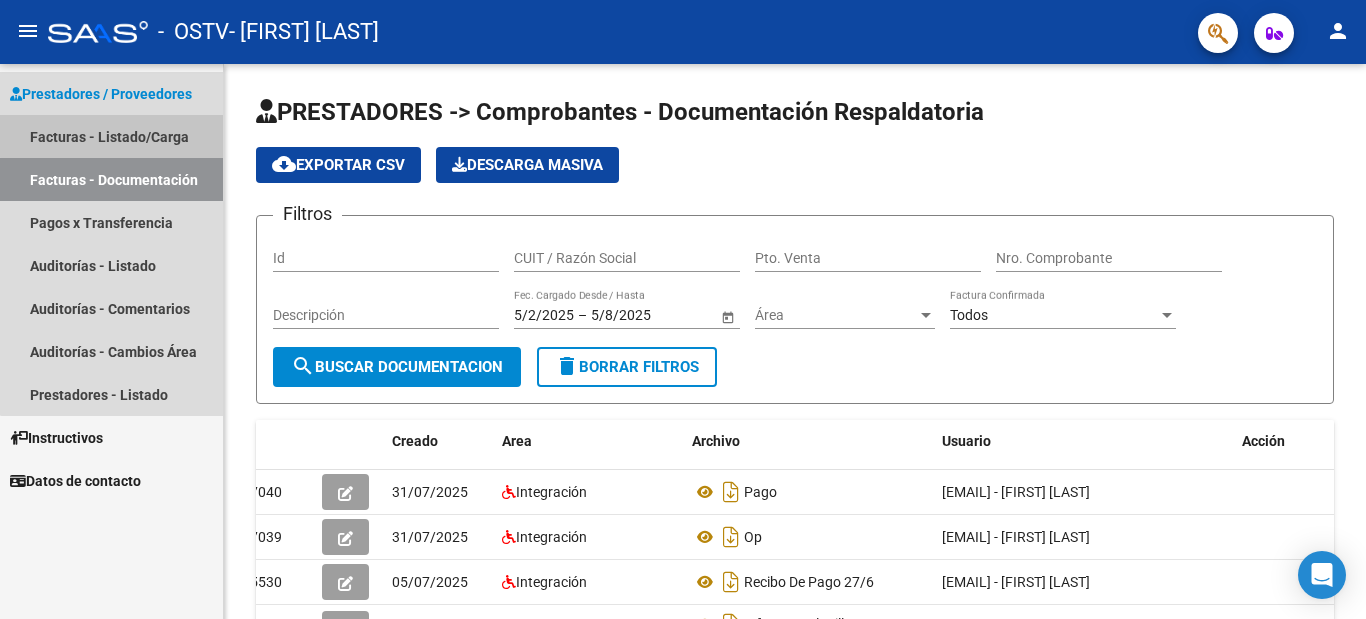 click on "Facturas - Listado/Carga" at bounding box center (111, 136) 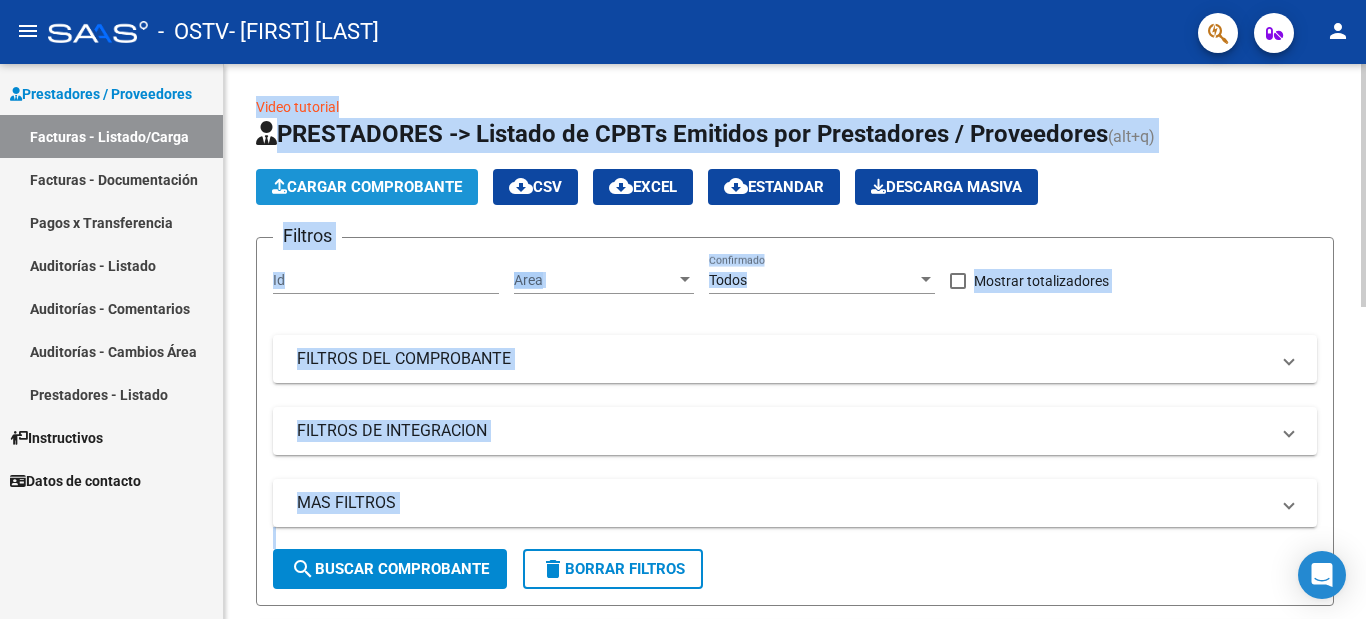 click on "Cargar Comprobante" 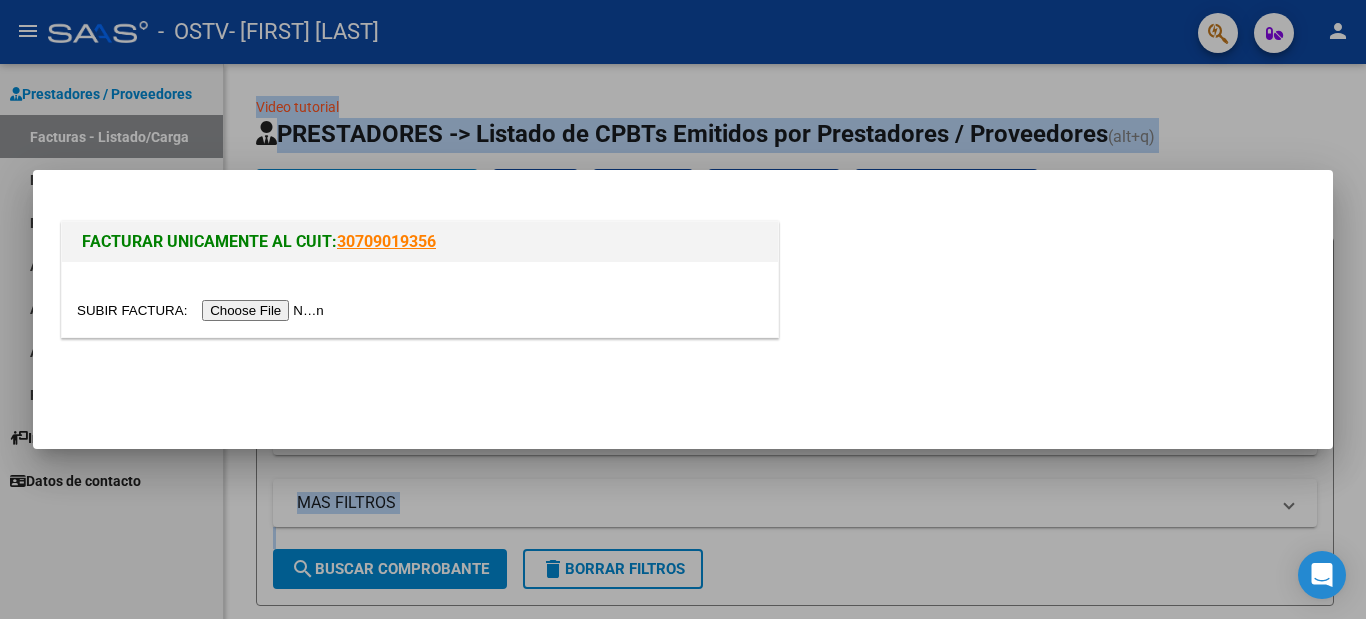 click at bounding box center [203, 310] 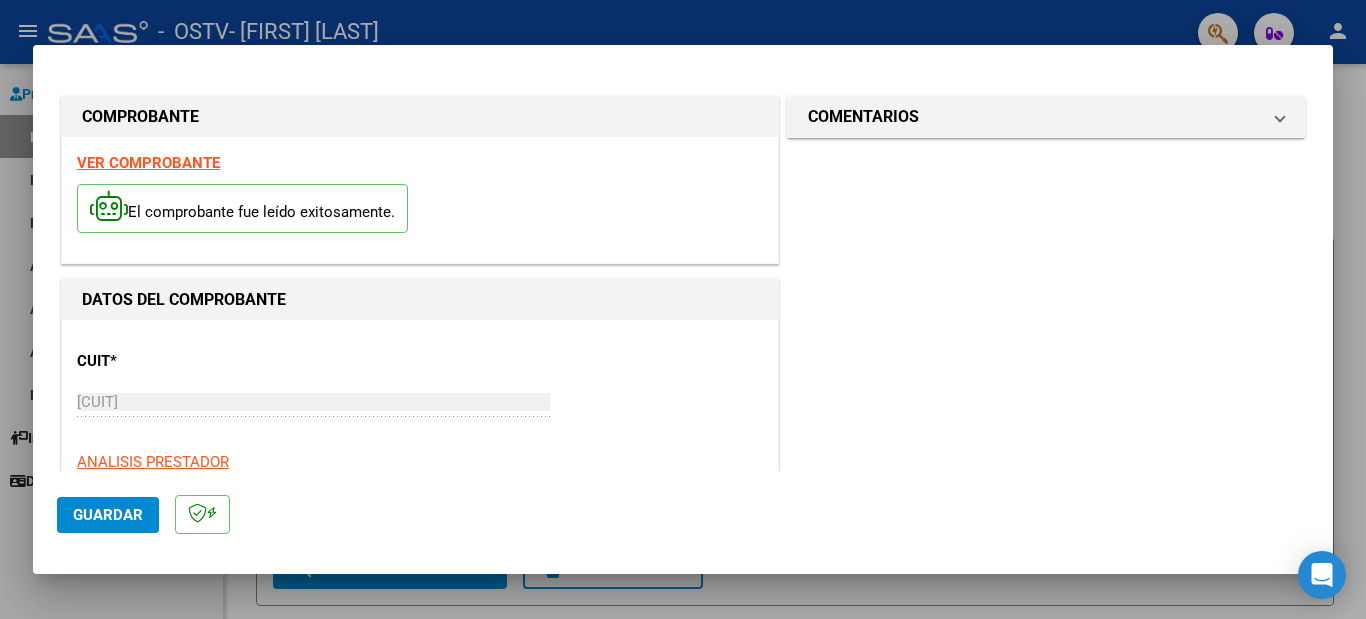 click on "CUIT  *   [CUIT] Ingresar CUIT  ANALISIS PRESTADOR" at bounding box center (420, 404) 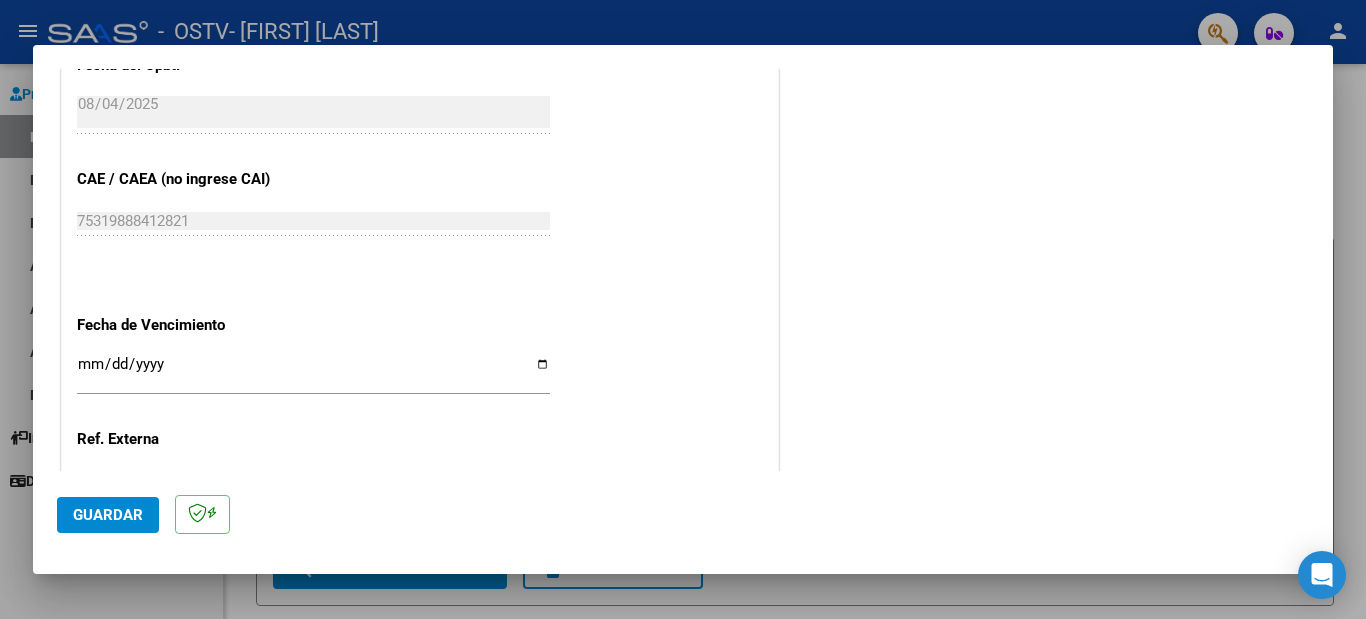 scroll, scrollTop: 1180, scrollLeft: 0, axis: vertical 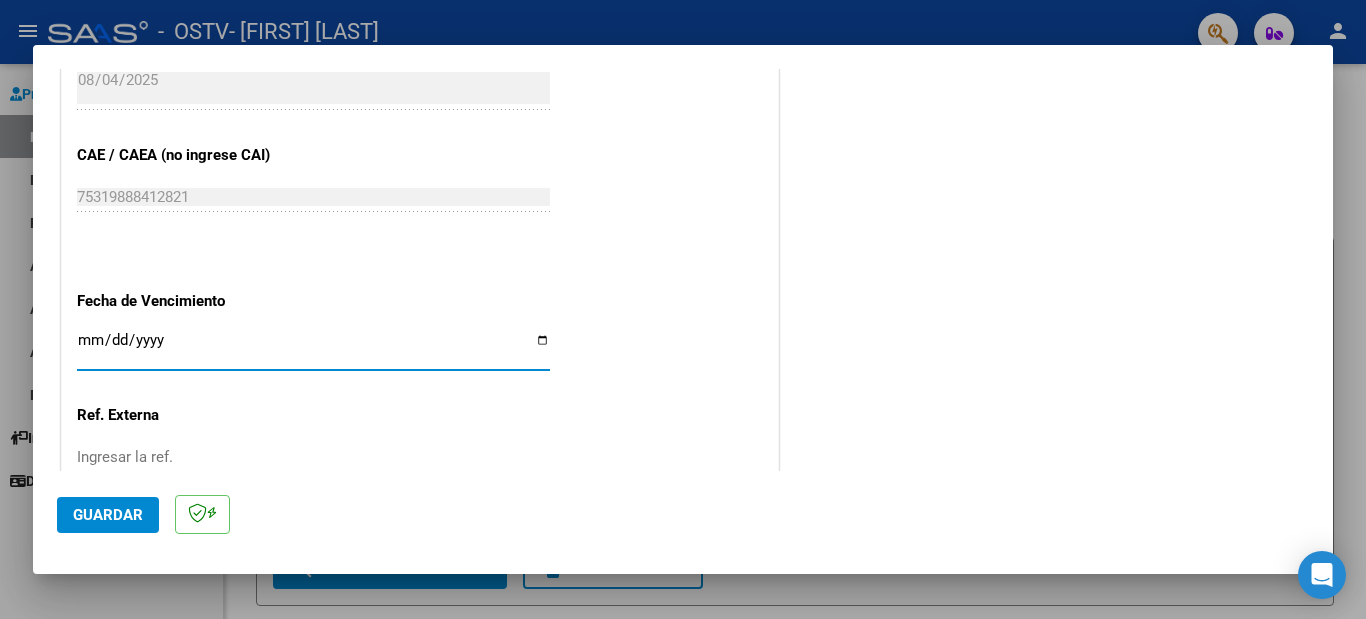 click on "Ingresar la fecha" at bounding box center (313, 348) 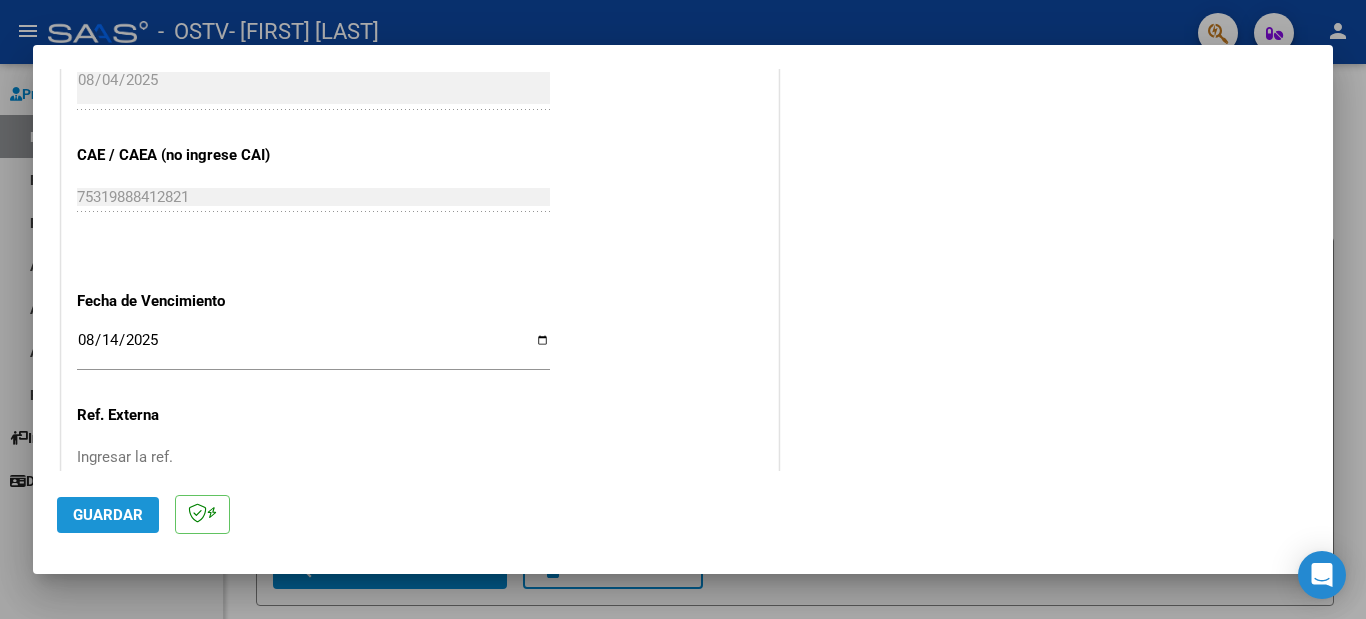 click on "Guardar" 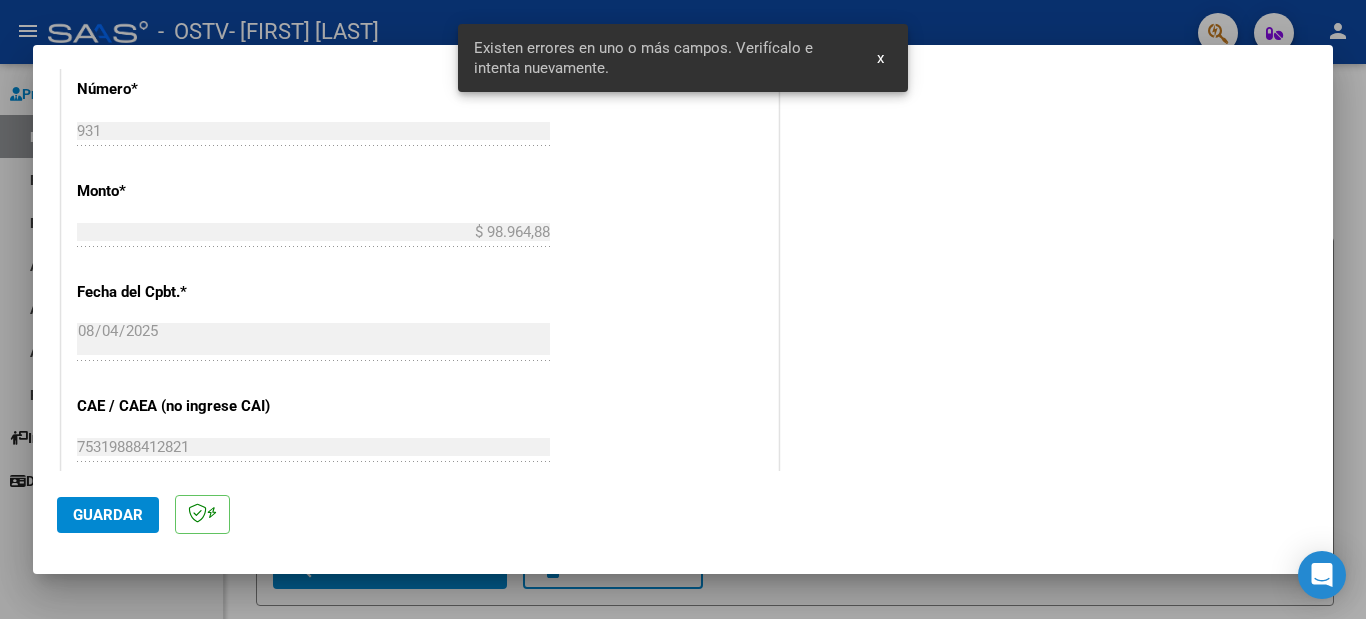 scroll, scrollTop: 458, scrollLeft: 0, axis: vertical 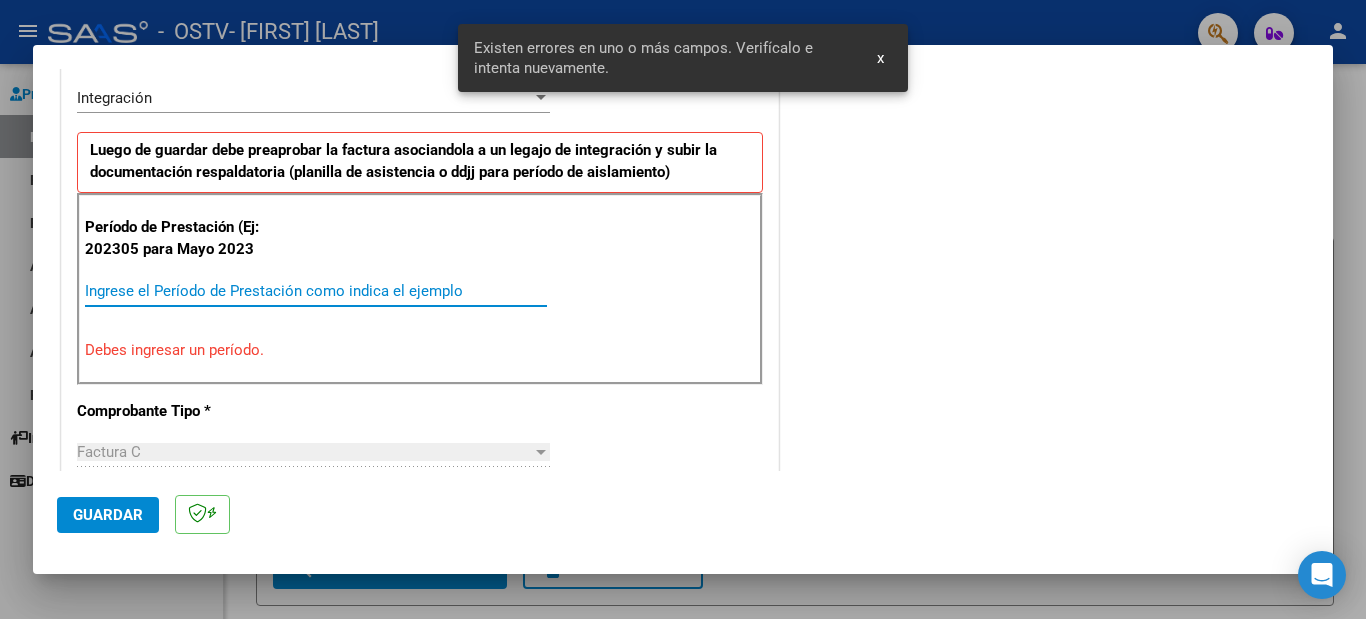 click on "Ingrese el Período de Prestación como indica el ejemplo" at bounding box center (316, 291) 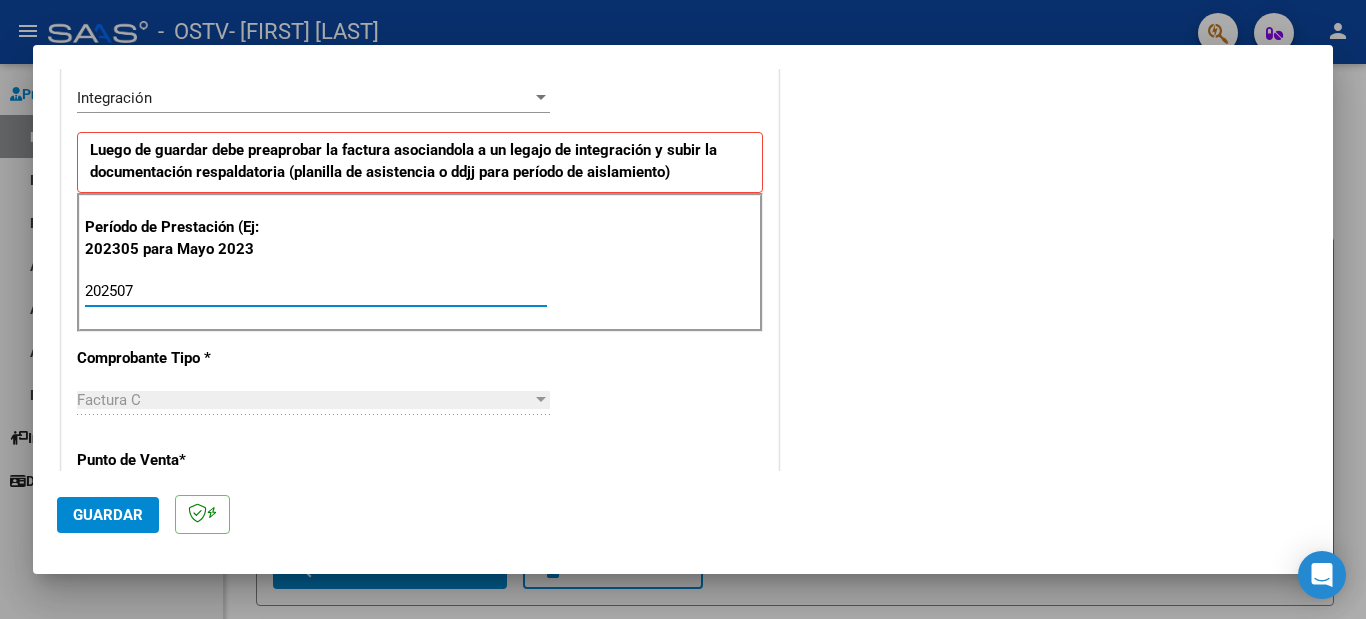 type on "202507" 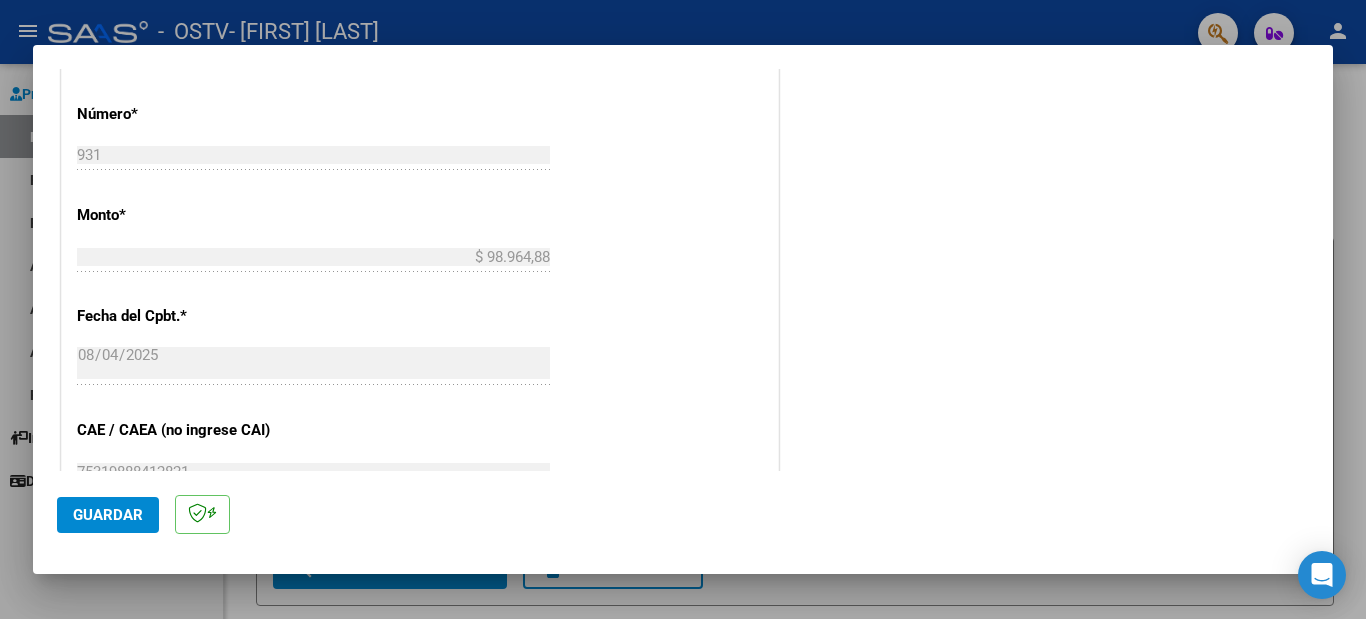 scroll, scrollTop: 1321, scrollLeft: 0, axis: vertical 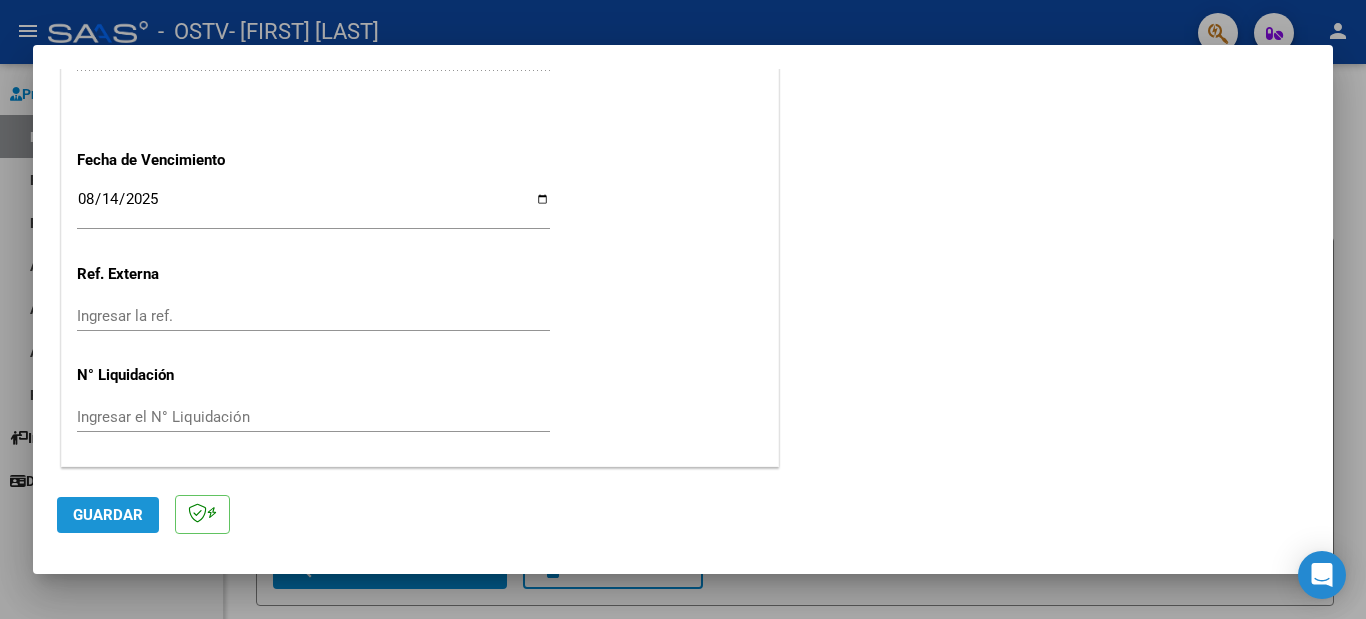 click on "Guardar" 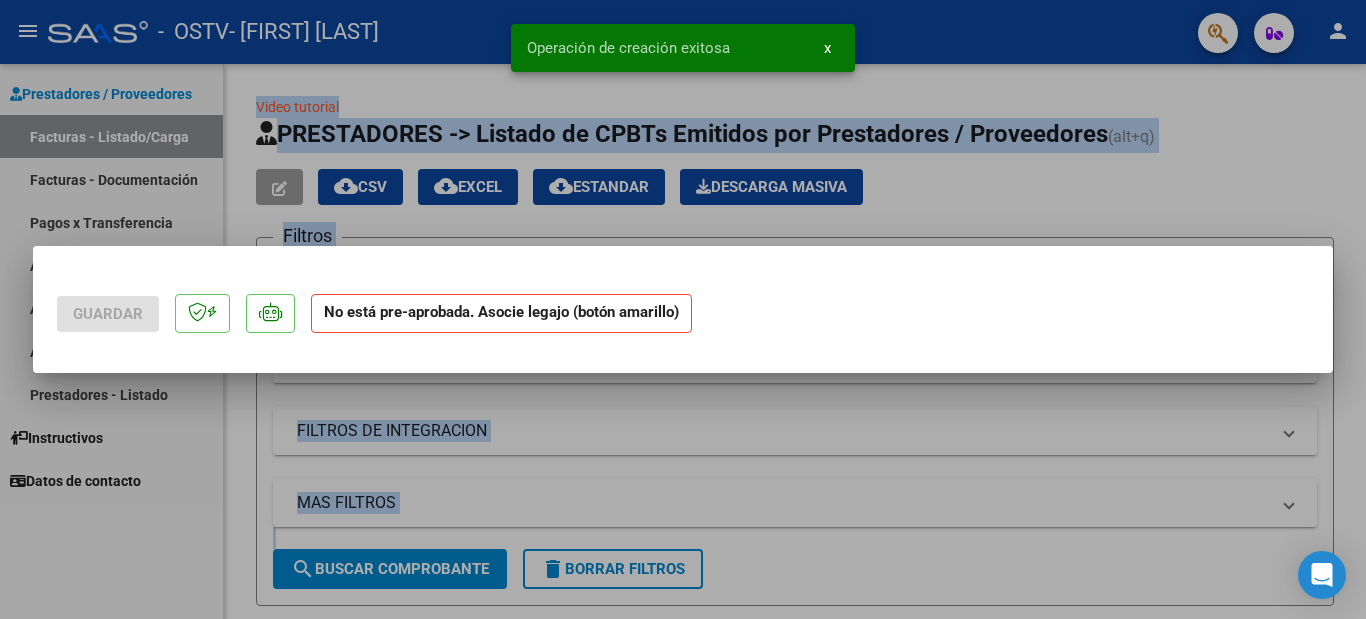 scroll, scrollTop: 0, scrollLeft: 0, axis: both 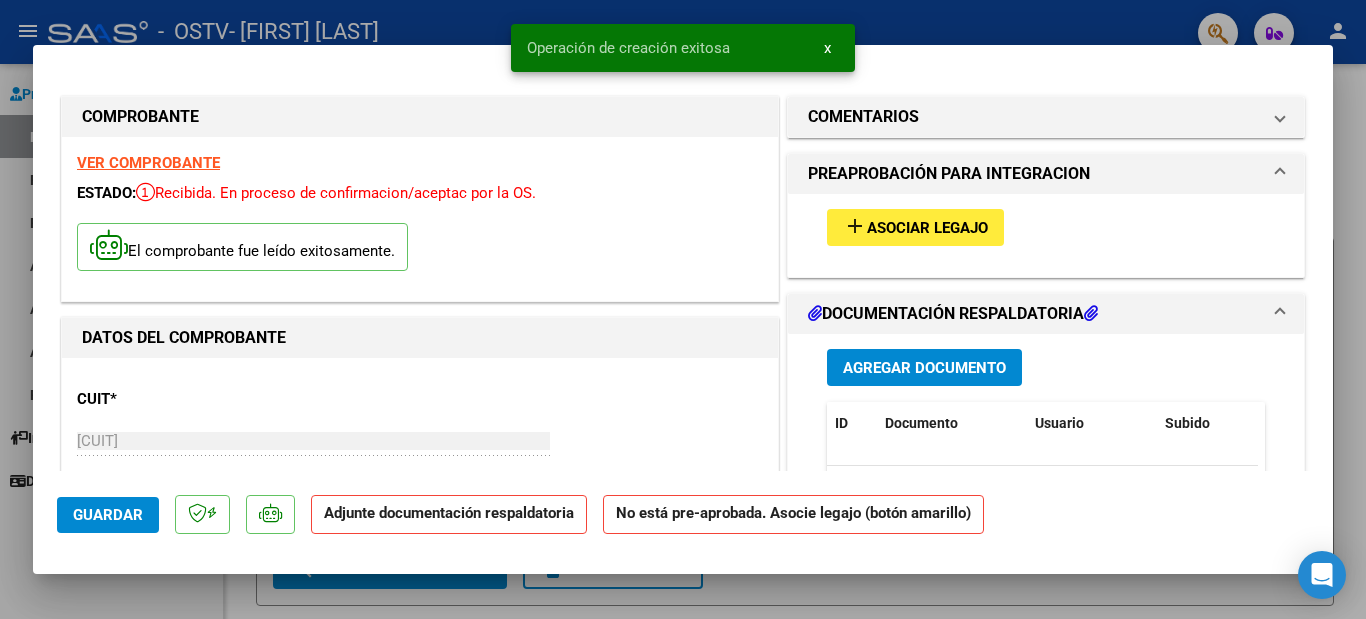 click on "Asociar Legajo" at bounding box center [927, 228] 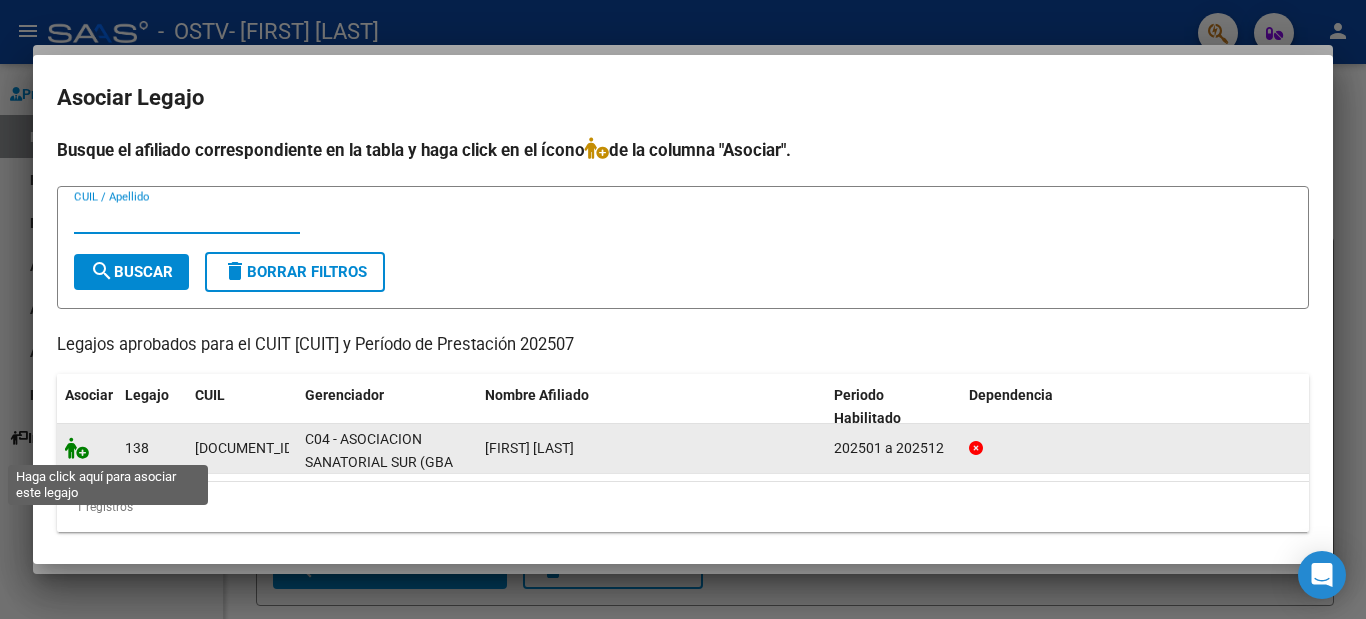 click 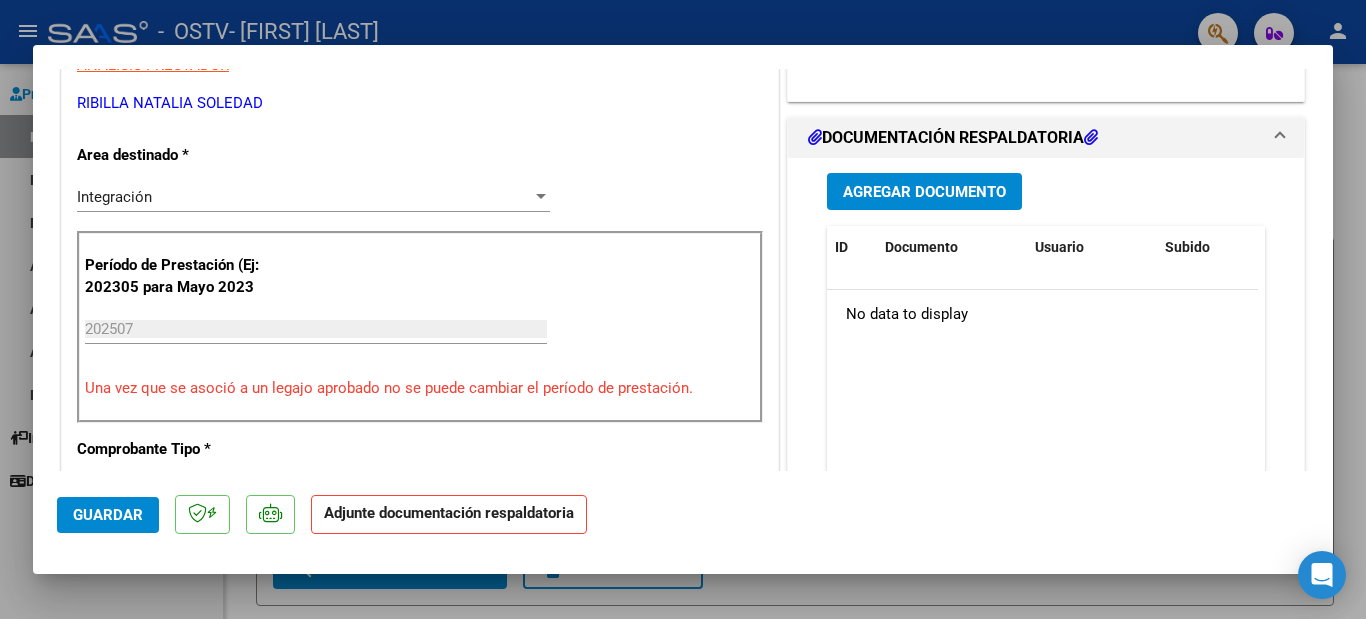scroll, scrollTop: 445, scrollLeft: 0, axis: vertical 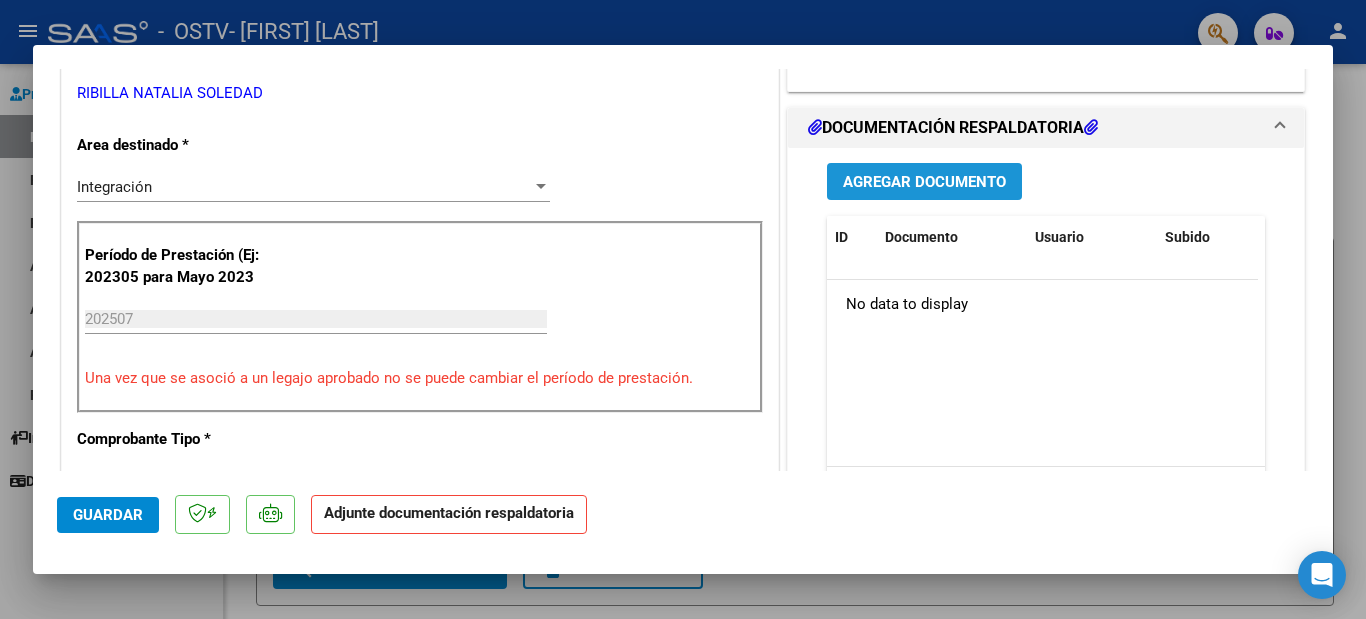 click on "Agregar Documento" at bounding box center (924, 182) 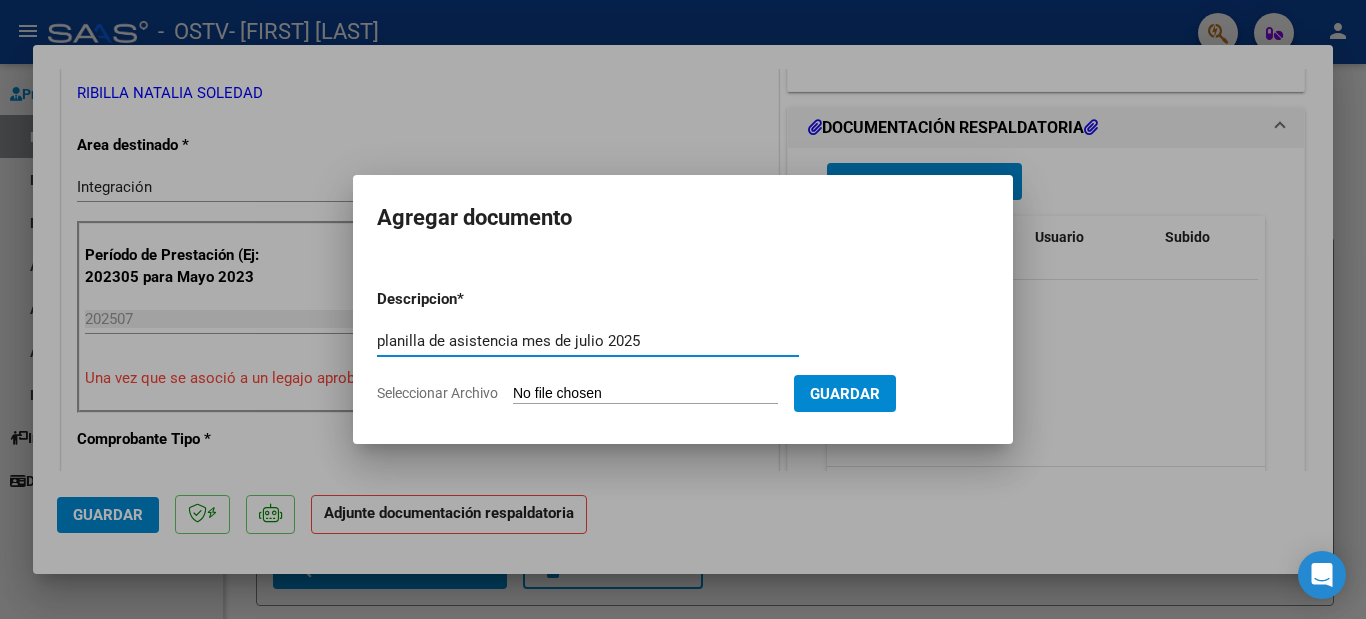 type on "planilla de asistencia mes de julio 2025" 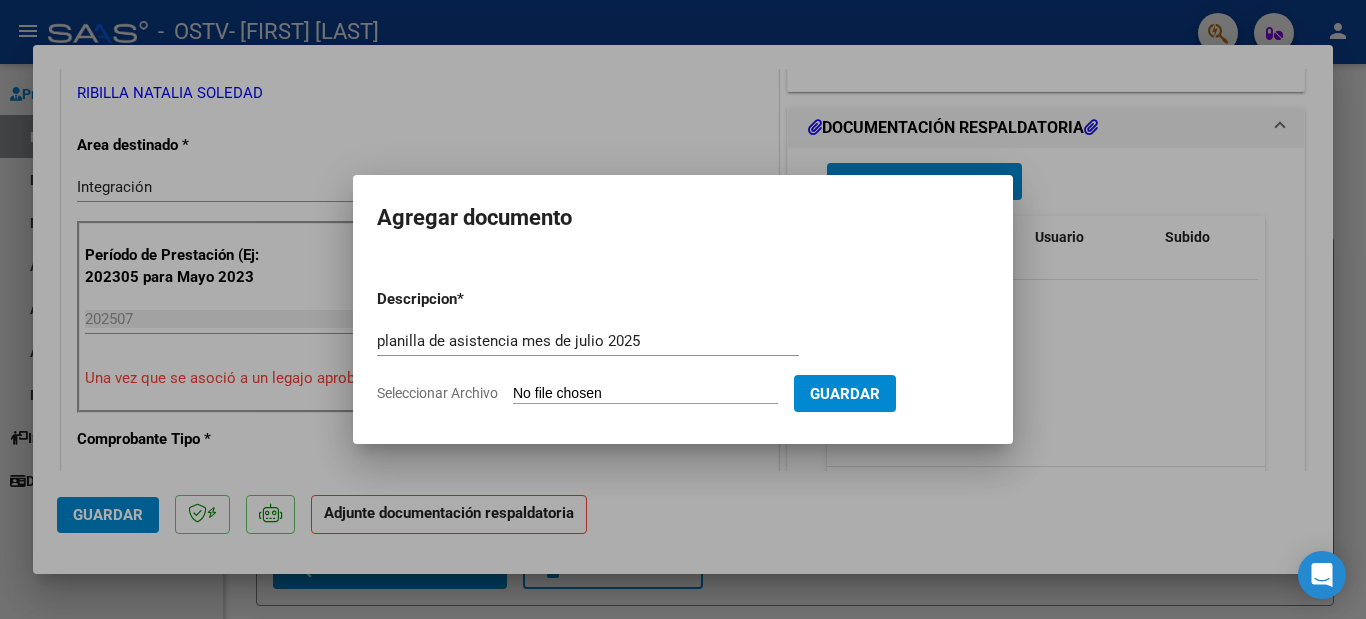 type on "C:\fakepath\asistencia julio [FIRST] [LAST].pdf" 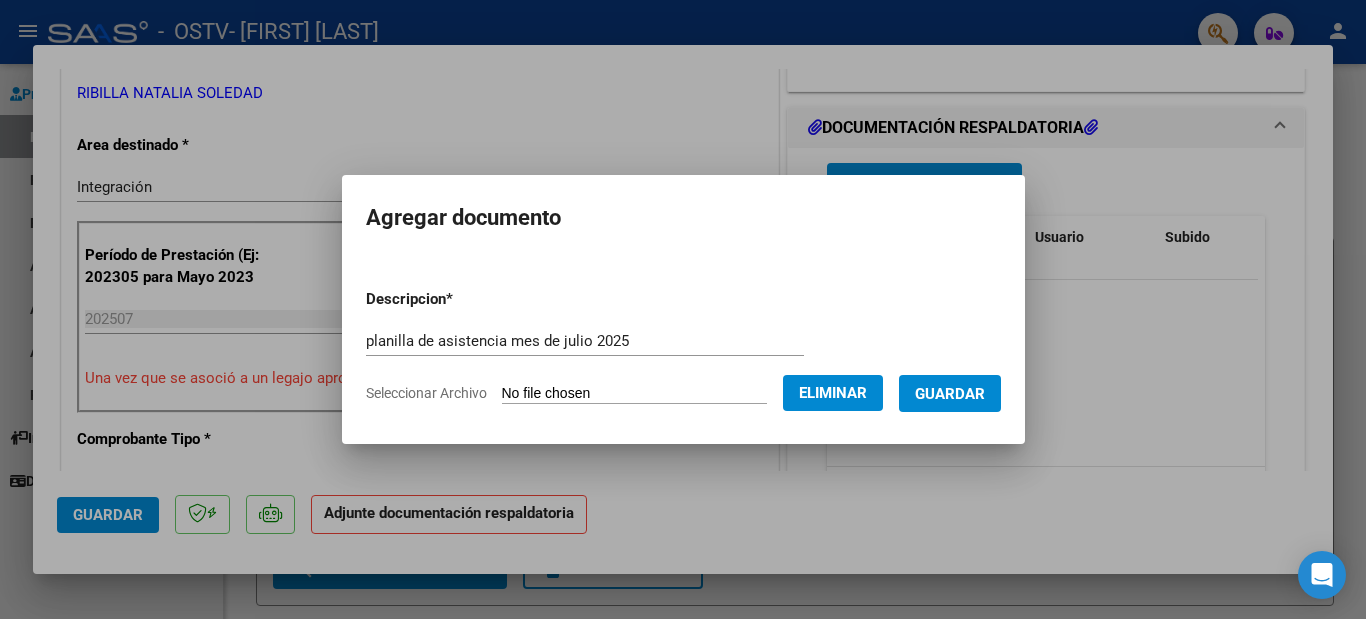 click on "Guardar" at bounding box center (950, 394) 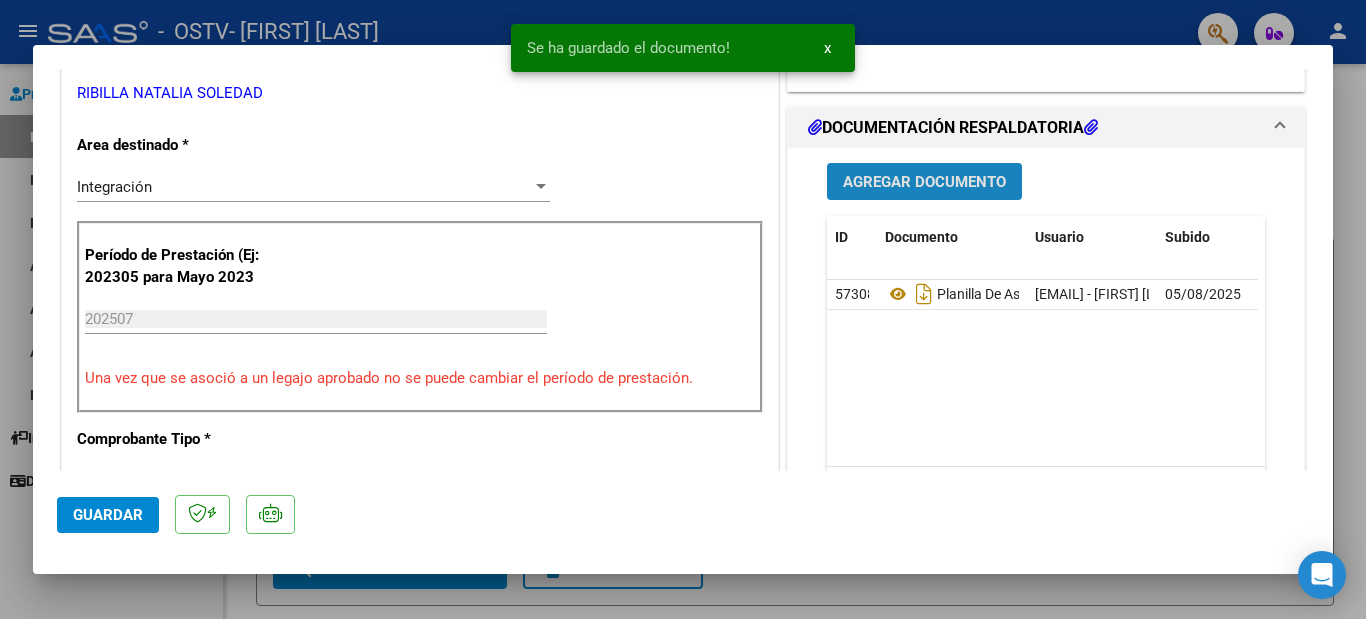 click on "Agregar Documento" at bounding box center (924, 182) 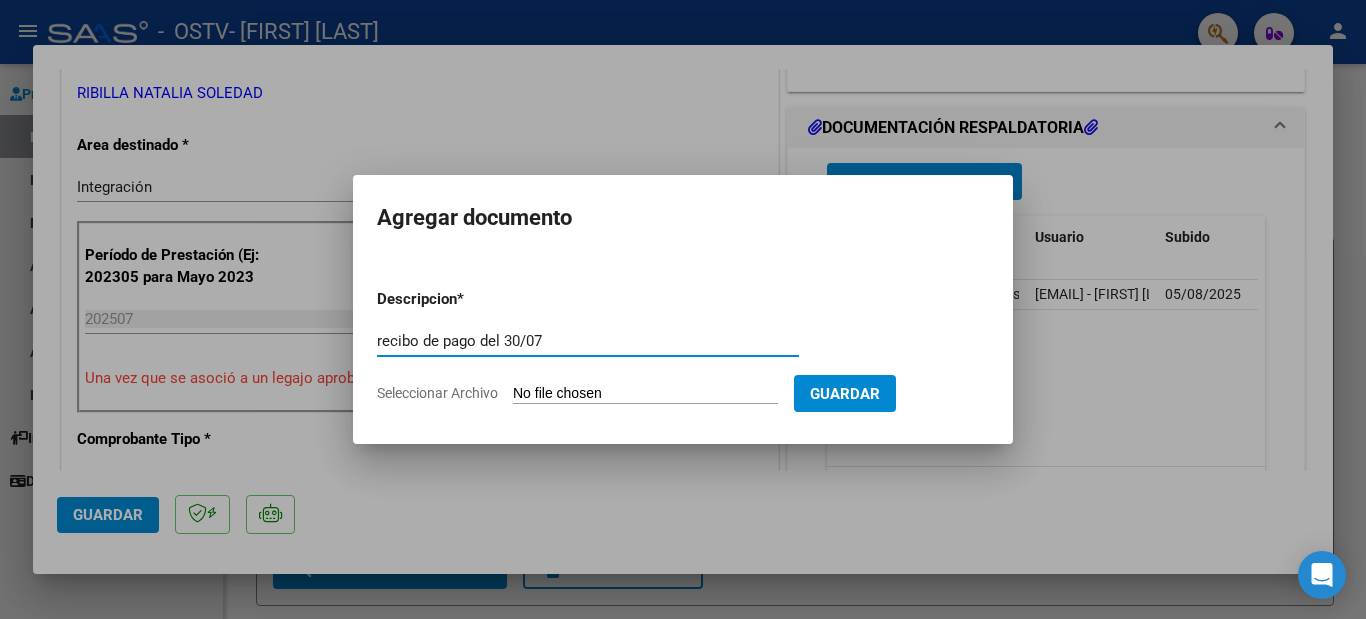 type on "recibo de pago del 30/07" 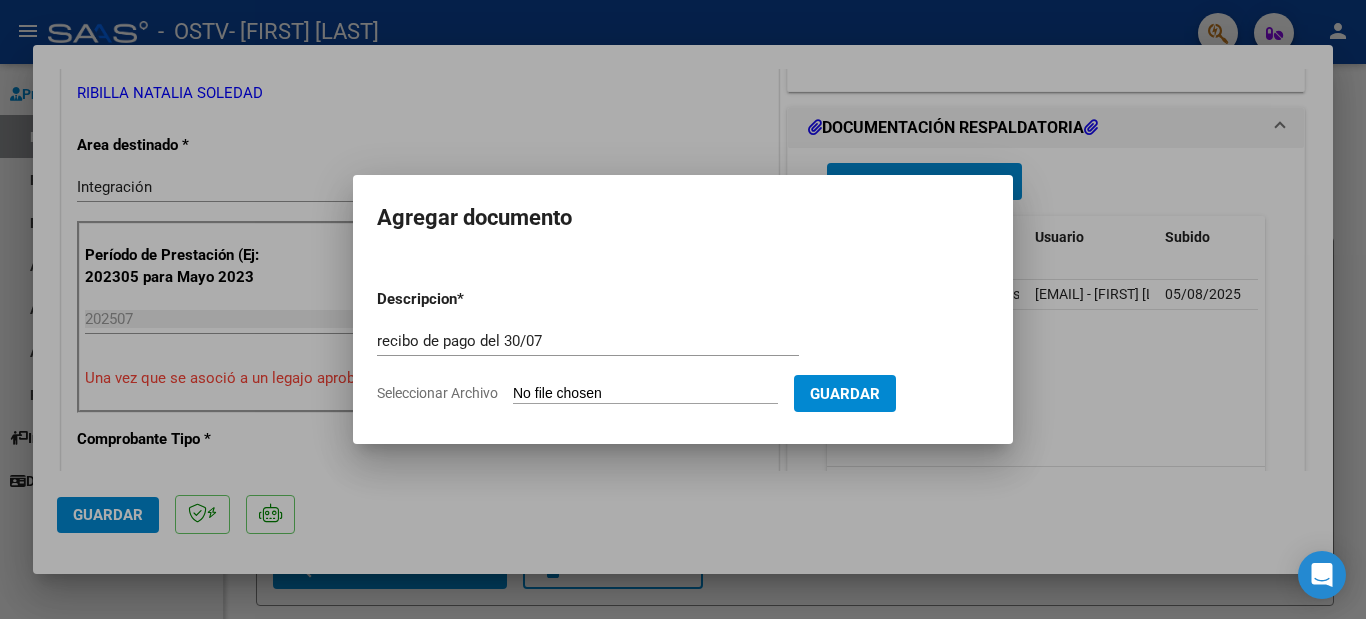 click on "Seleccionar Archivo" 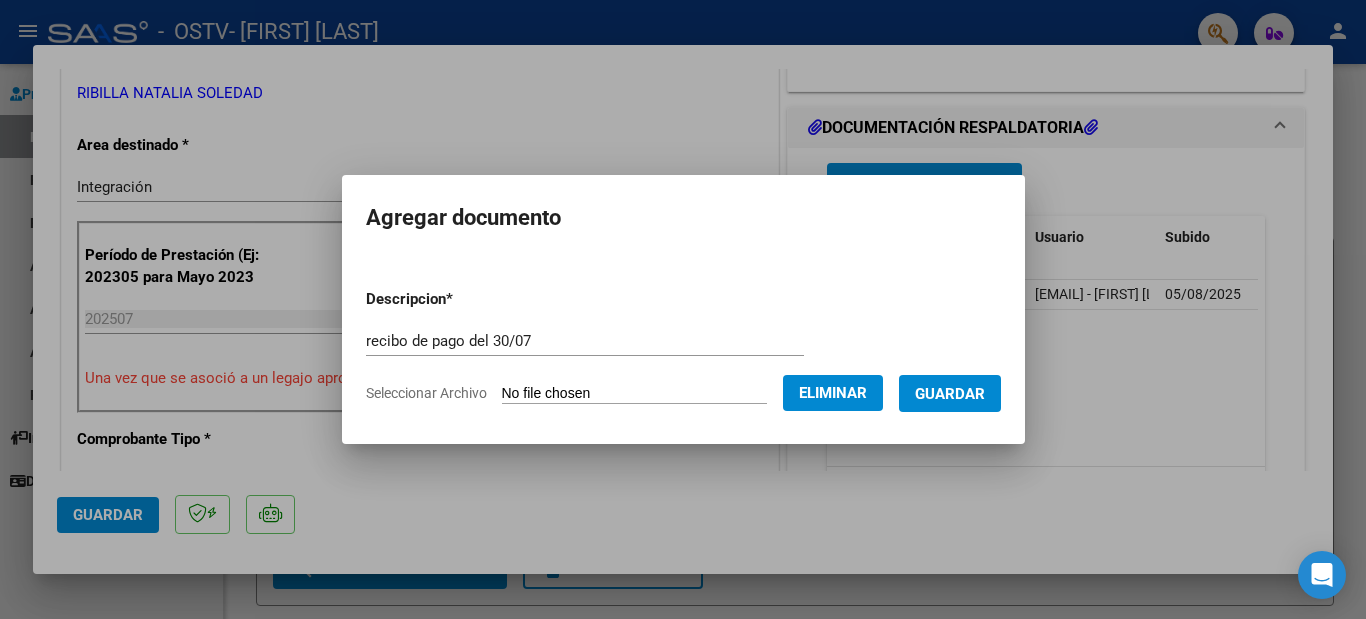 click on "Guardar" at bounding box center (950, 394) 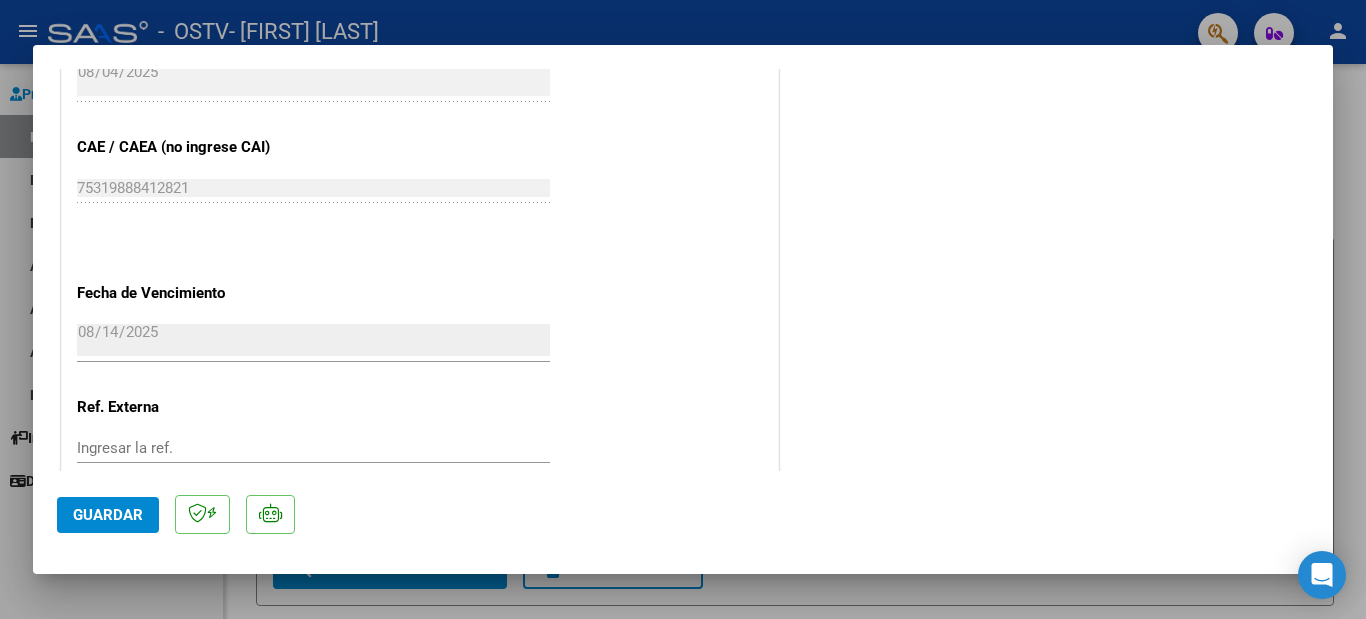 scroll, scrollTop: 1388, scrollLeft: 0, axis: vertical 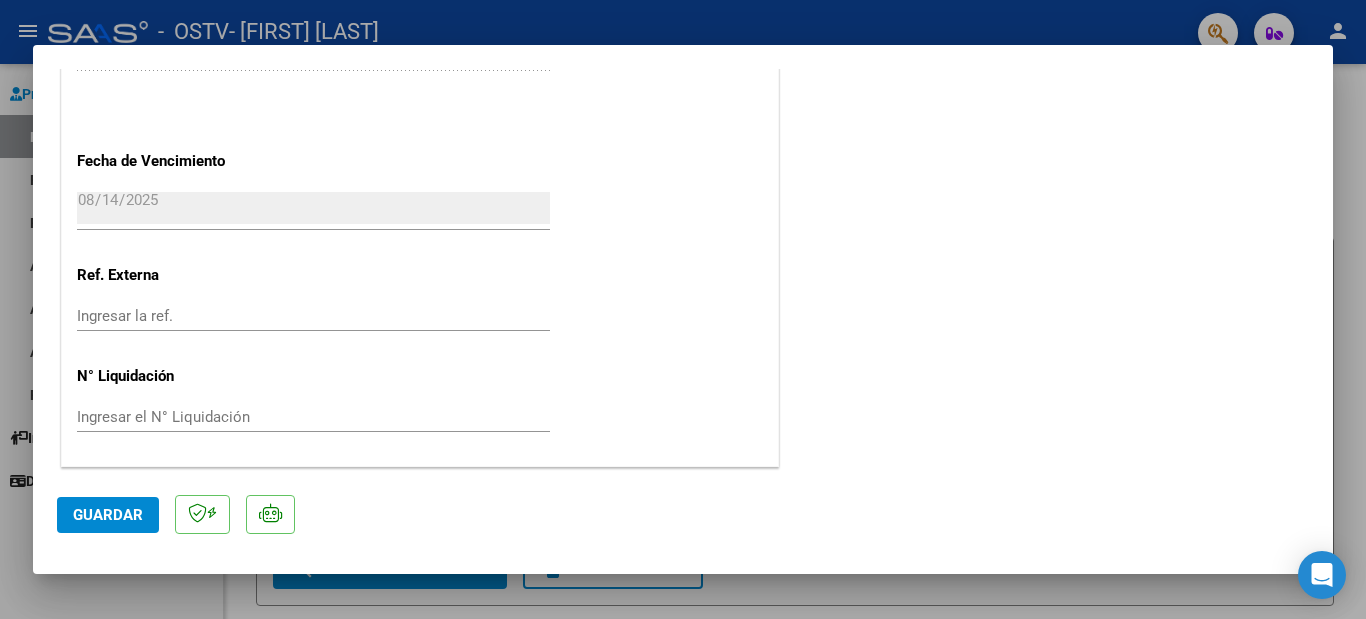 click on "Guardar" 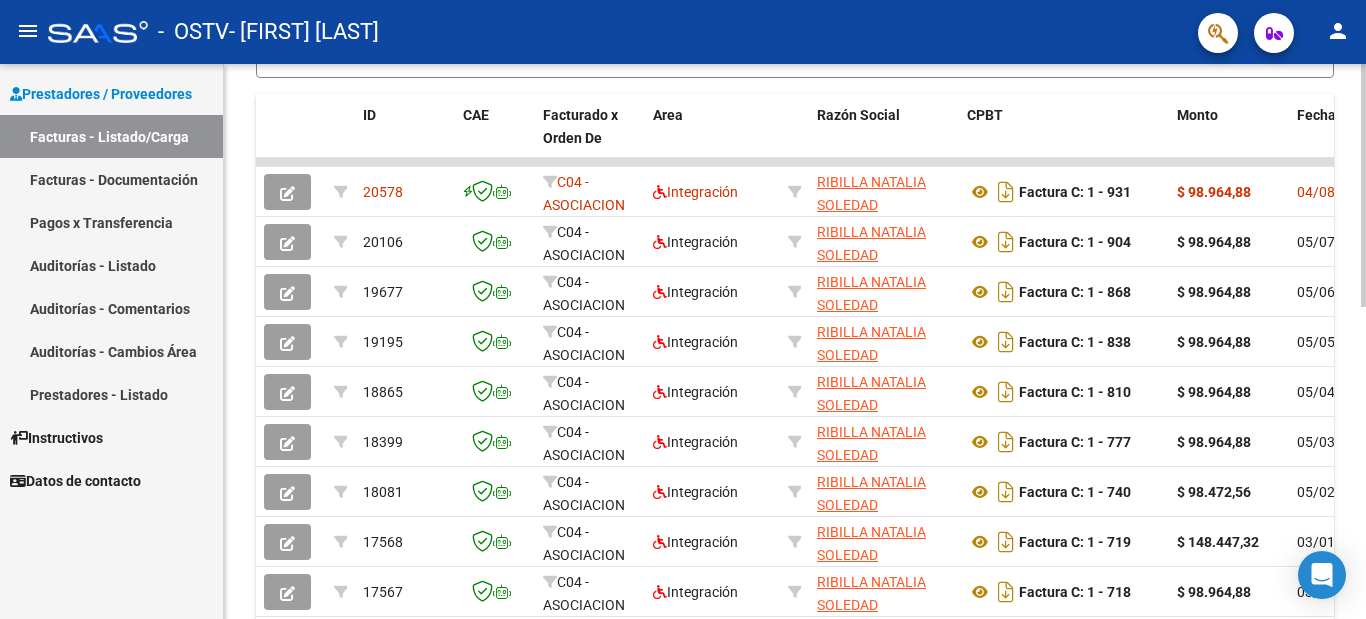 scroll, scrollTop: 544, scrollLeft: 0, axis: vertical 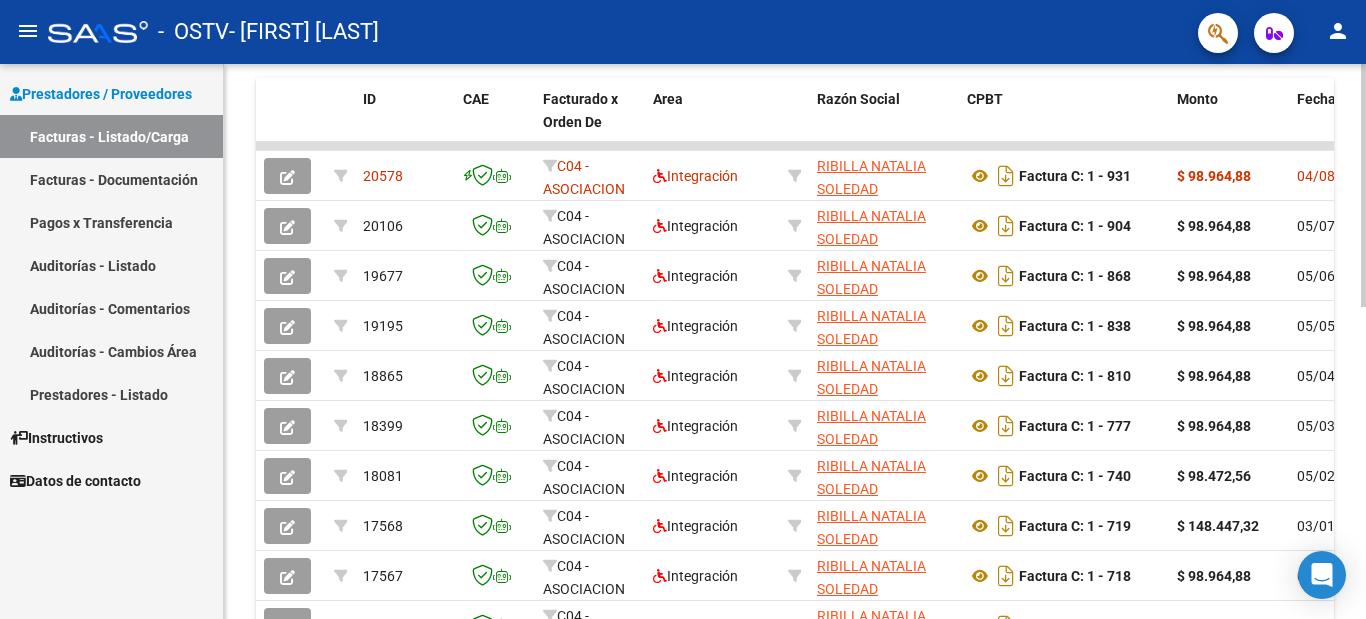 click 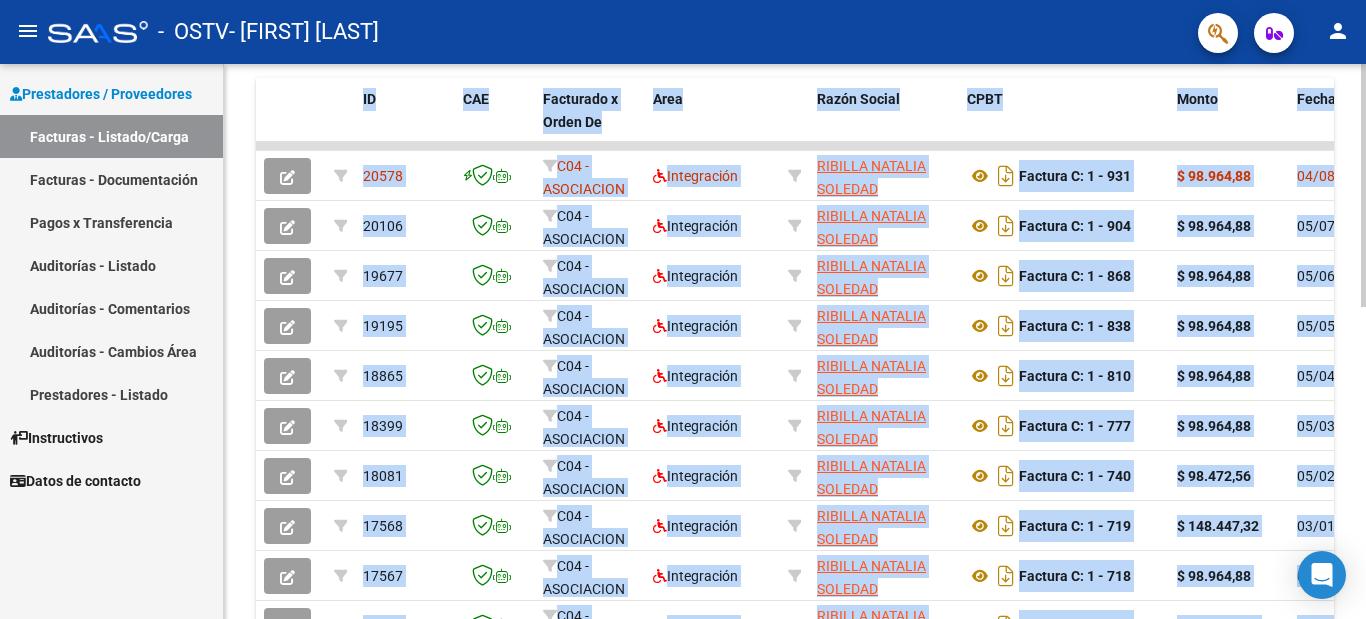 drag, startPoint x: 388, startPoint y: 149, endPoint x: 1365, endPoint y: 225, distance: 979.95154 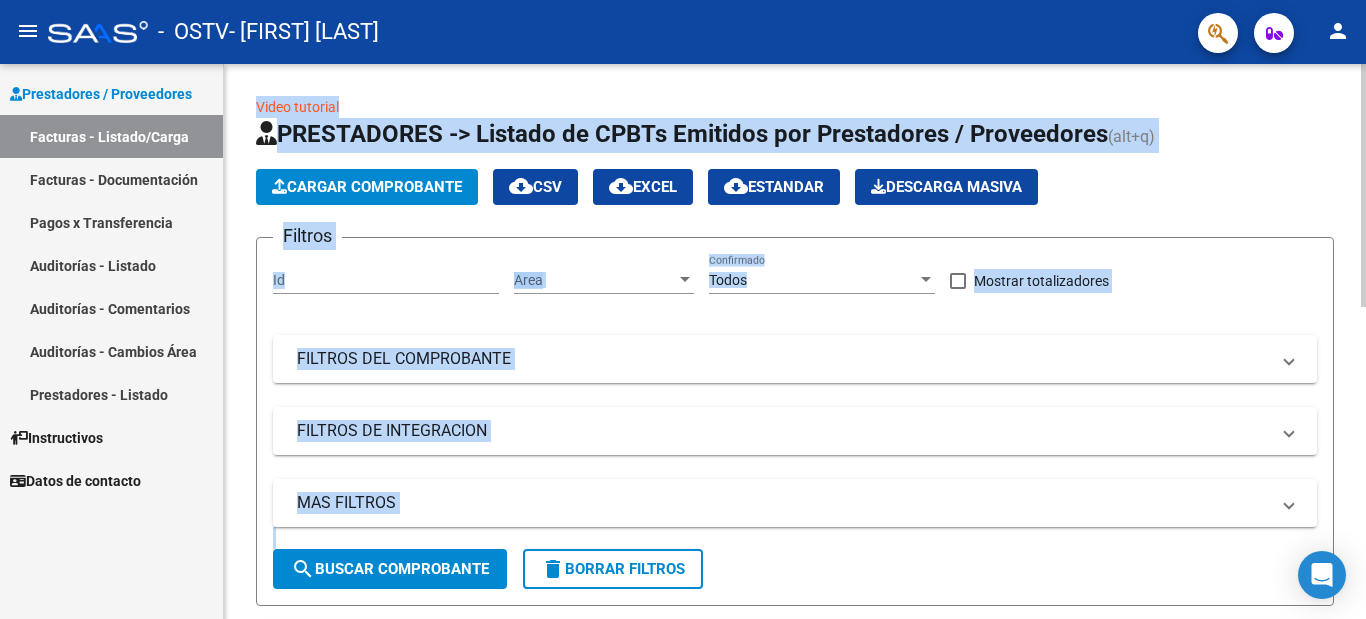 click 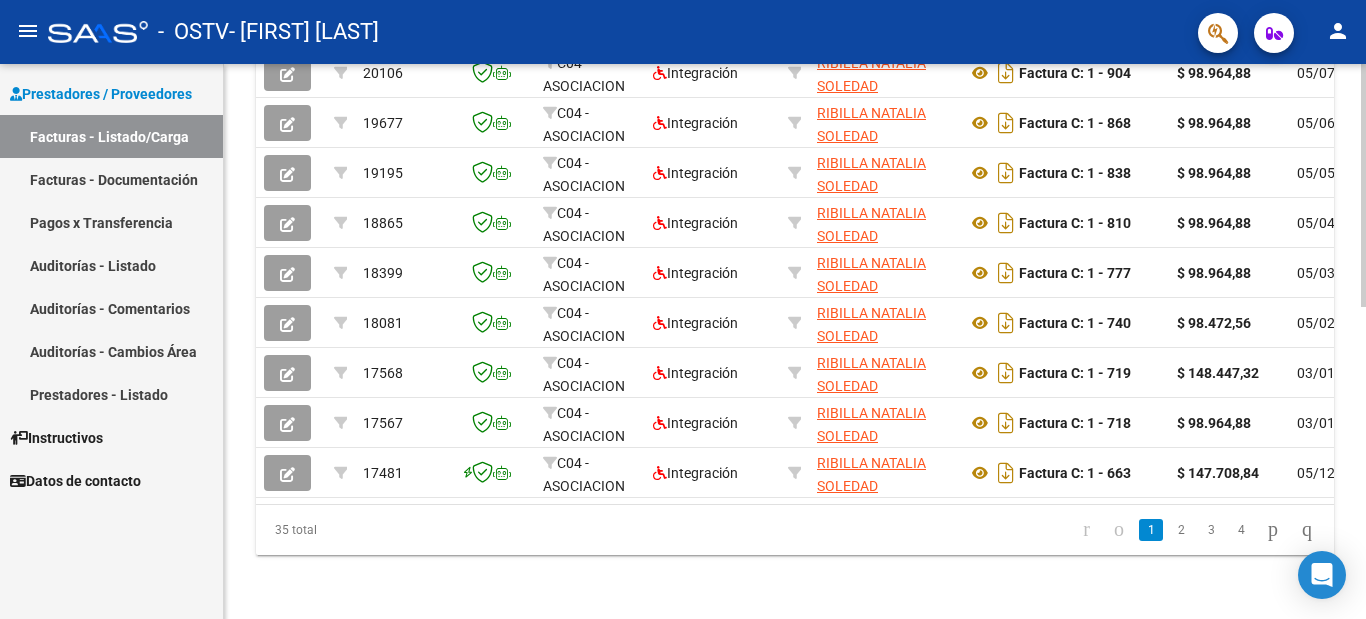 scroll, scrollTop: 713, scrollLeft: 0, axis: vertical 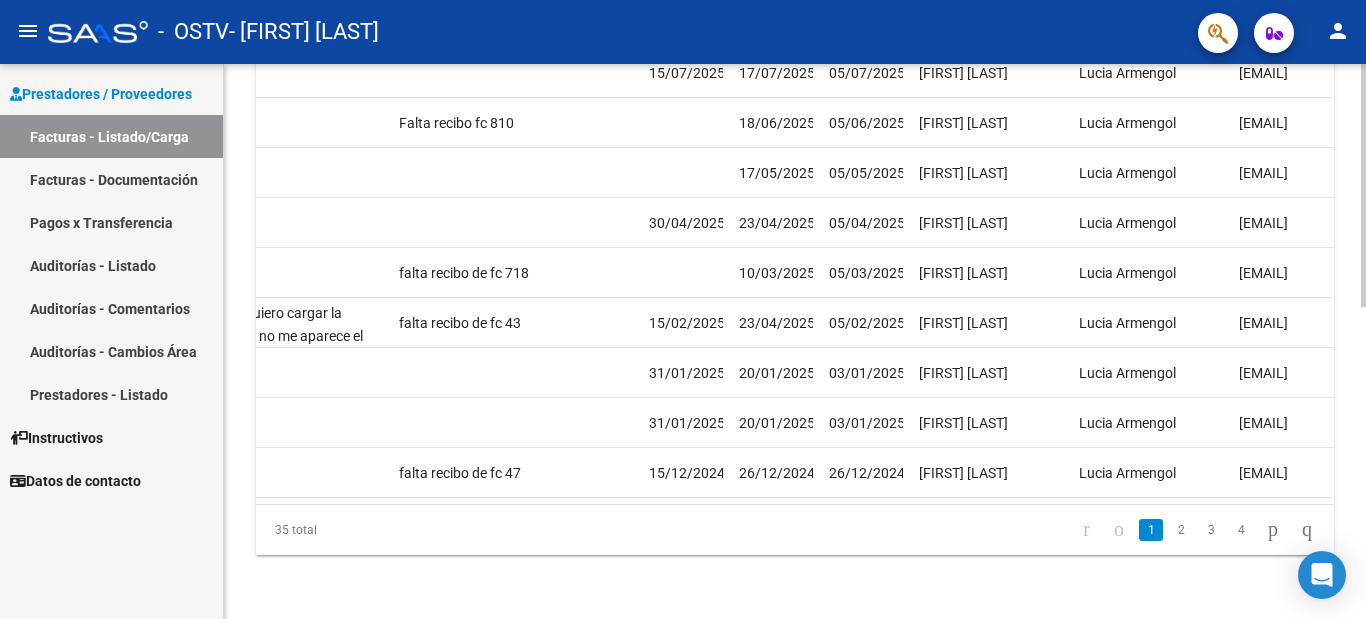 click 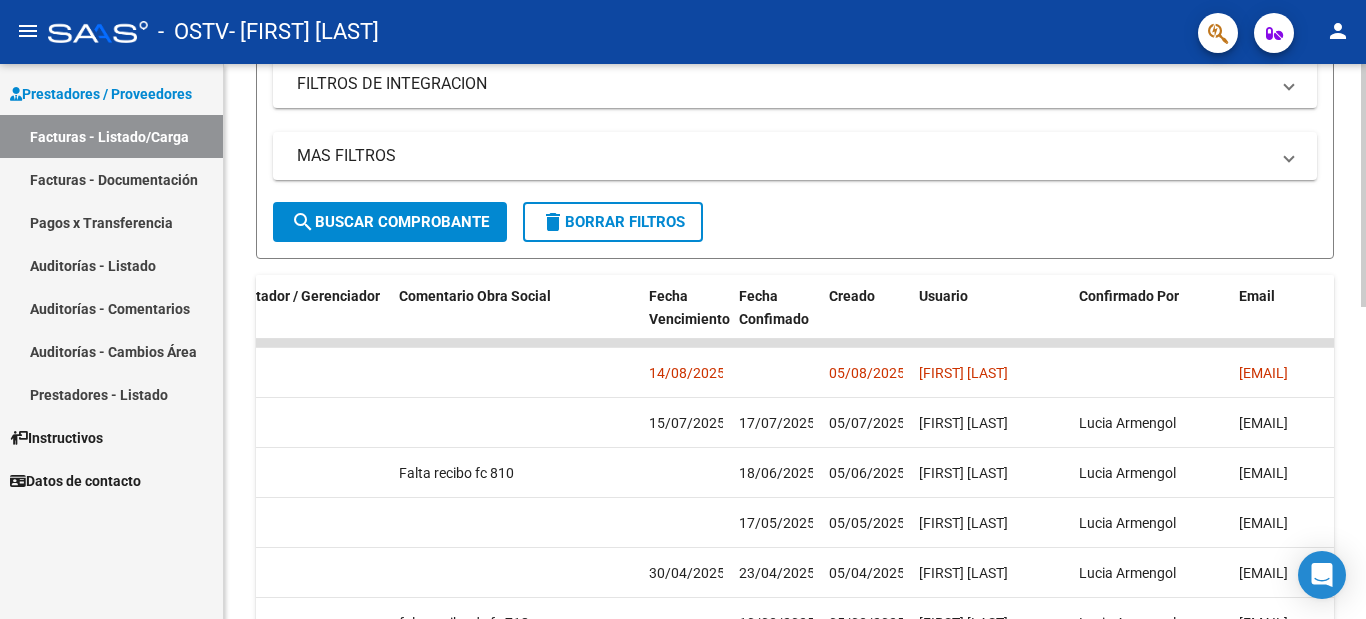 click on "Video tutorial   PRESTADORES -> Listado de CPBTs Emitidos por Prestadores / Proveedores (alt+q)   Cargar Comprobante
cloud_download  CSV  cloud_download  EXCEL  cloud_download  Estandar   Descarga Masiva
Filtros Id Area Area Todos Confirmado   Mostrar totalizadores   FILTROS DEL COMPROBANTE  Comprobante Tipo Comprobante Tipo Start date – End date Fec. Comprobante Desde / Hasta Días Emisión Desde(cant. días) Días Emisión Hasta(cant. días) CUIT / Razón Social Pto. Venta Nro. Comprobante Código SSS CAE Válido CAE Válido Todos Cargado Módulo Hosp. Todos Tiene facturacion Apócrifa Hospital Refes  FILTROS DE INTEGRACION  Período De Prestación Campos del Archivo de Rendición Devuelto x SSS (dr_envio) Todos Rendido x SSS (dr_envio) Tipo de Registro Tipo de Registro Período Presentación Período Presentación Campos del Legajo Asociado (preaprobación) Afiliado Legajo (cuil/nombre) Todos Solo facturas preaprobadas  MAS FILTROS  Todos Con Doc. Respaldatoria Todos Con Trazabilidad Todos – – 1" 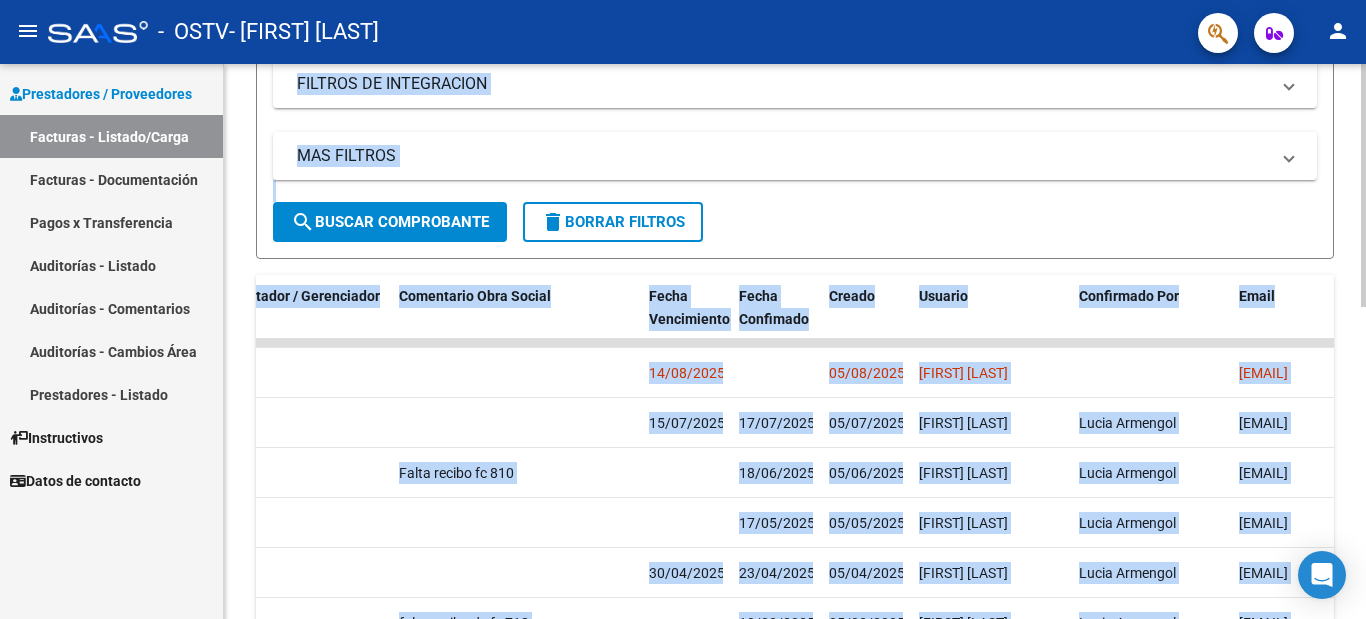 scroll, scrollTop: 343, scrollLeft: 0, axis: vertical 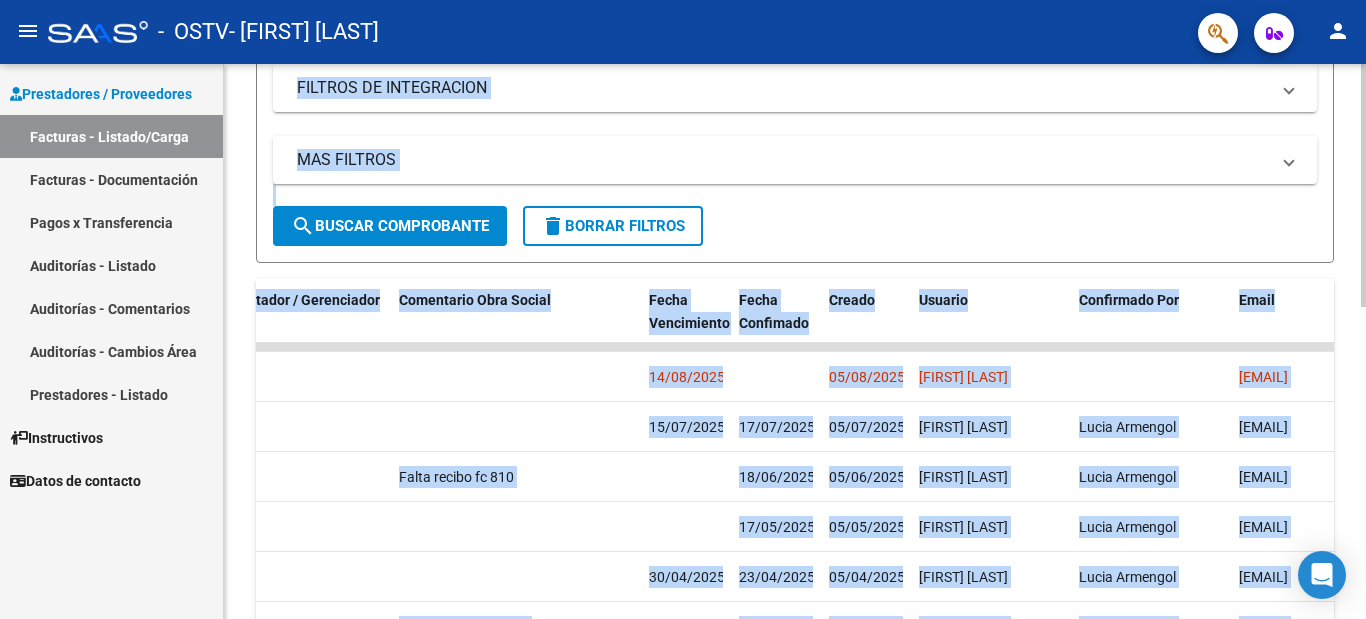click on "Filtros Id Area Area Todos Confirmado   Mostrar totalizadores   FILTROS DEL COMPROBANTE  Comprobante Tipo Comprobante Tipo Start date – End date Fec. Comprobante Desde / Hasta Días Emisión Desde(cant. días) Días Emisión Hasta(cant. días) CUIT / Razón Social Pto. Venta Nro. Comprobante Código SSS CAE Válido CAE Válido Todos Cargado Módulo Hosp. Todos Tiene facturacion Apócrifa Hospital Refes  FILTROS DE INTEGRACION  Período De Prestación Campos del Archivo de Rendición Devuelto x SSS (dr_envio) Todos Rendido x SSS (dr_envio) Tipo de Registro Tipo de Registro Período Presentación Período Presentación Campos del Legajo Asociado (preaprobación) Afiliado Legajo (cuil/nombre) Todos Solo facturas preaprobadas  MAS FILTROS  Todos Con Doc. Respaldatoria Todos Con Trazabilidad Todos Asociado a Expediente Sur Auditoría Auditoría Auditoría Id Start date – End date Auditoría Confirmada Desde / Hasta Start date – End date Fec. Rec. Desde / Hasta Start date – End date Start date – End date" 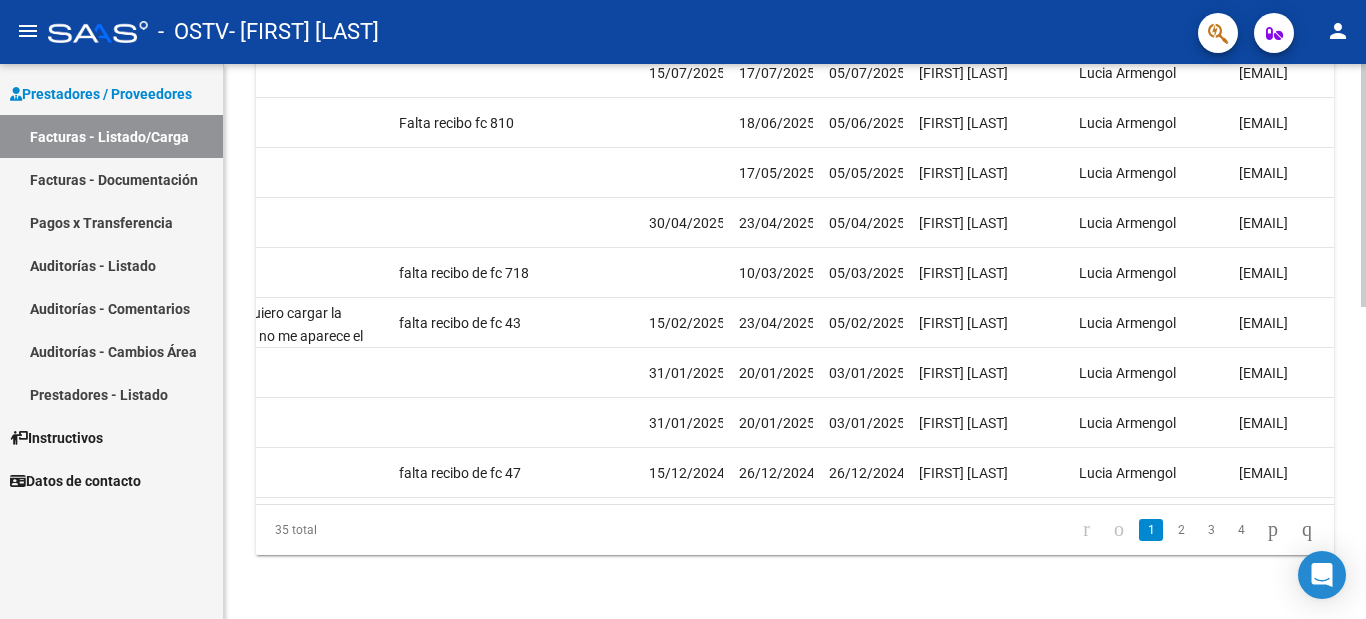 click 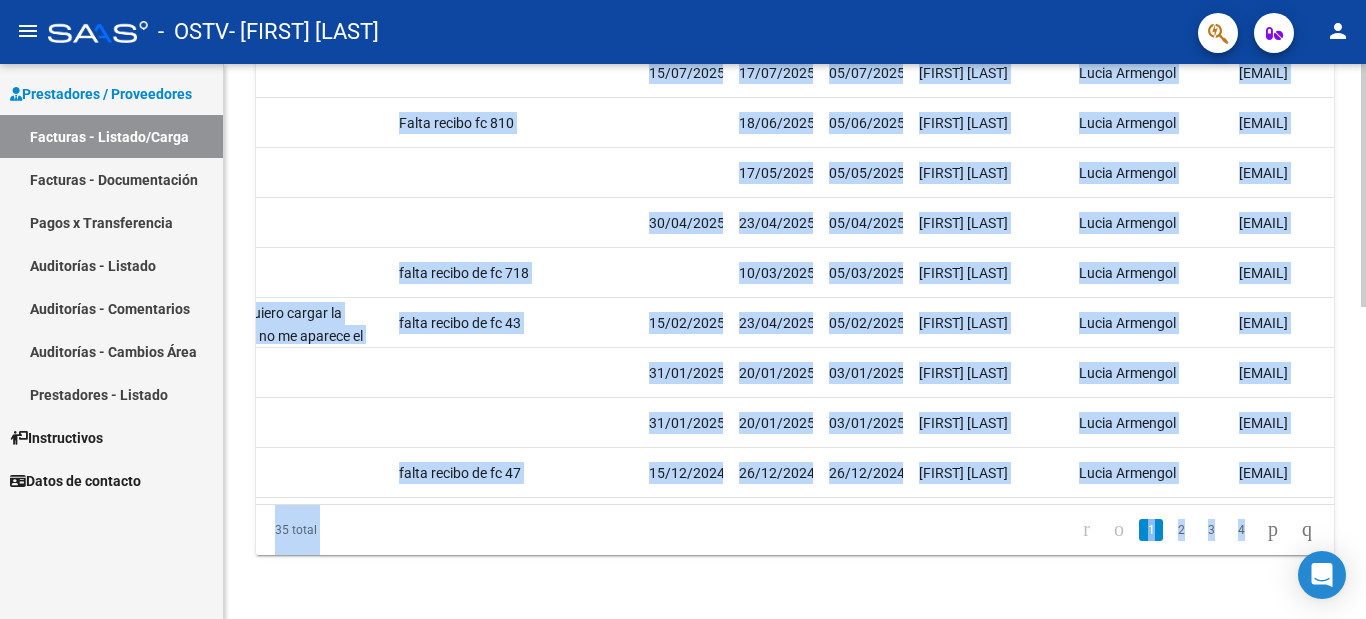 scroll, scrollTop: 0, scrollLeft: 3138, axis: horizontal 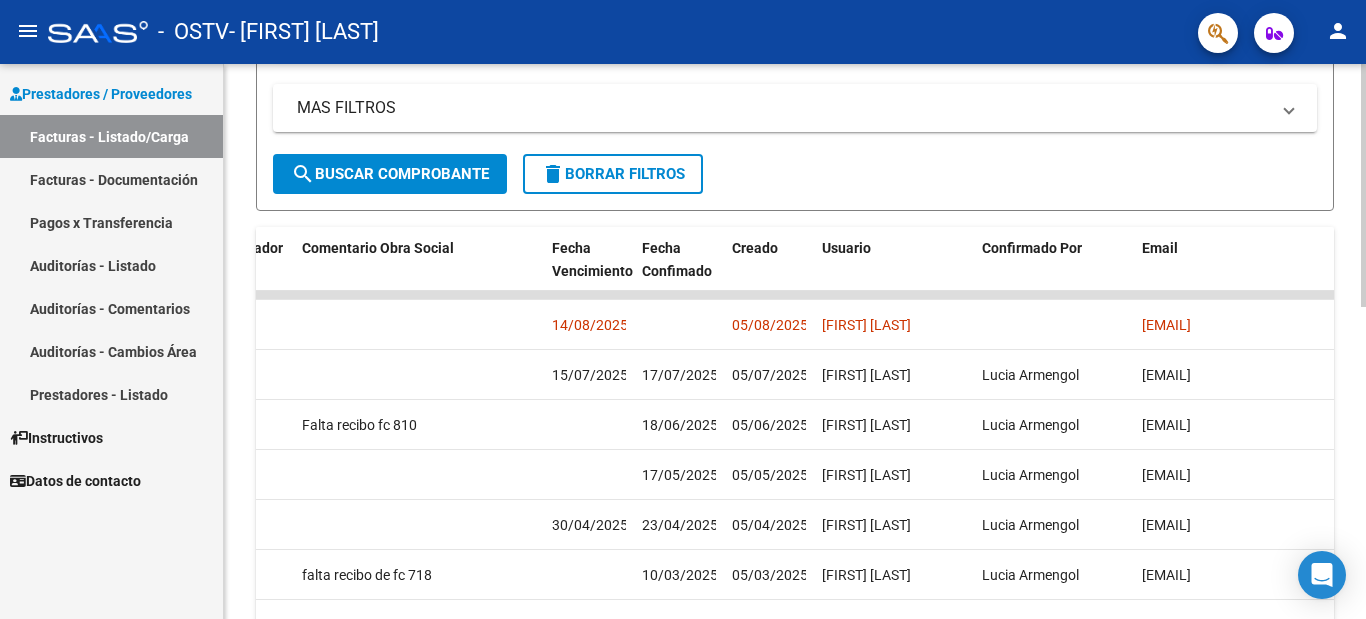 click 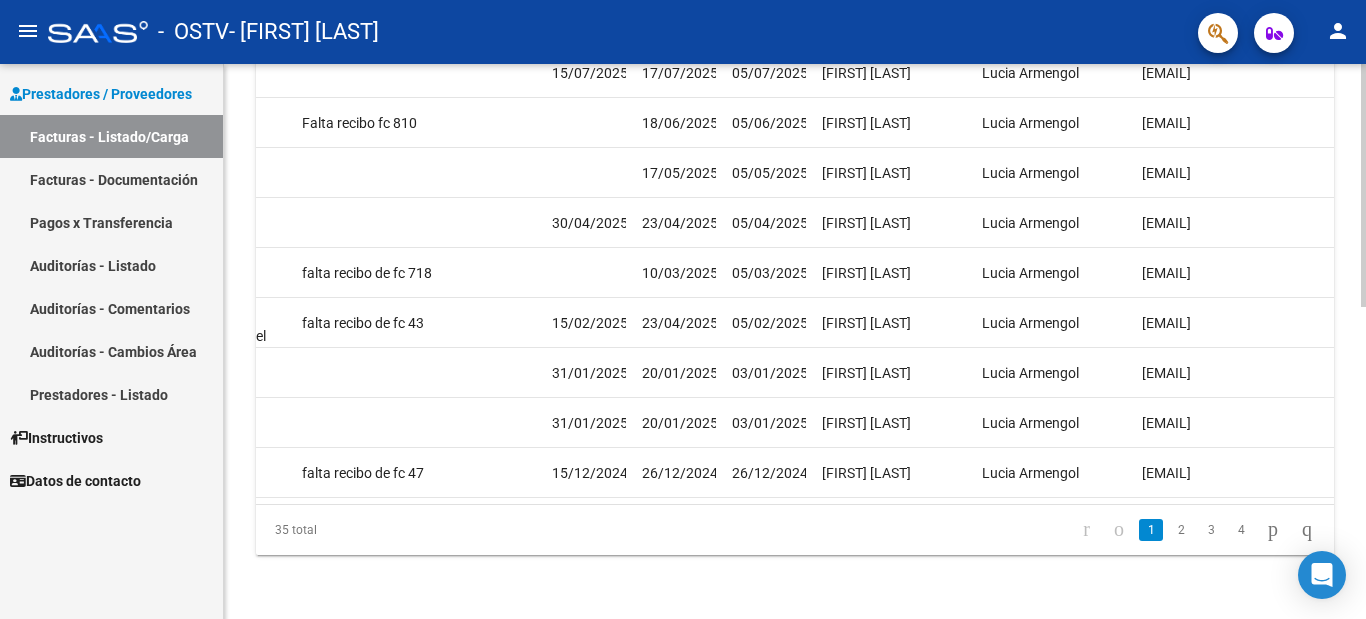 click 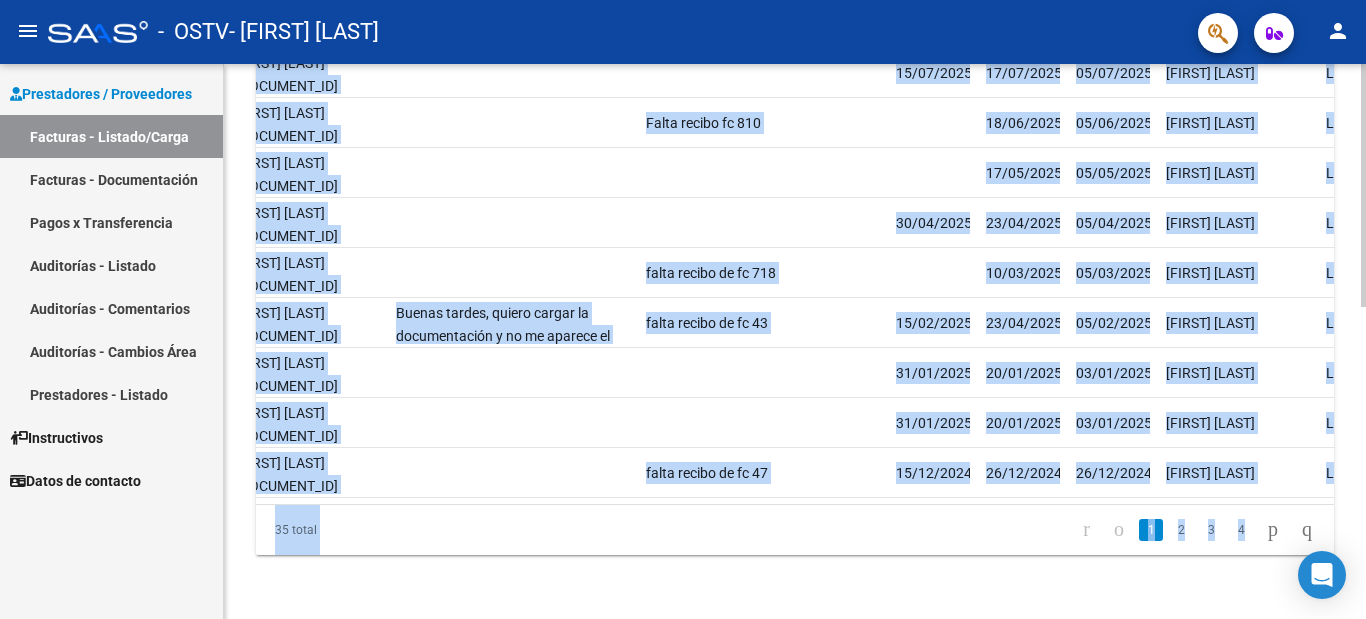 scroll, scrollTop: 0, scrollLeft: 2766, axis: horizontal 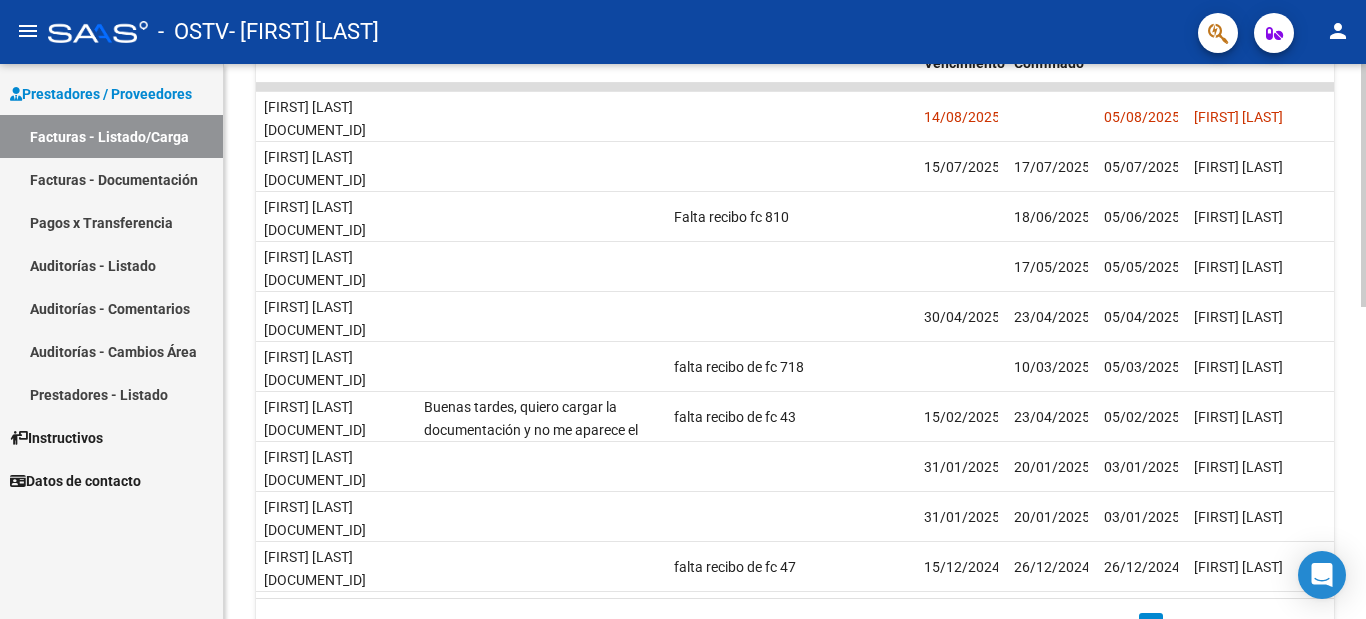 click 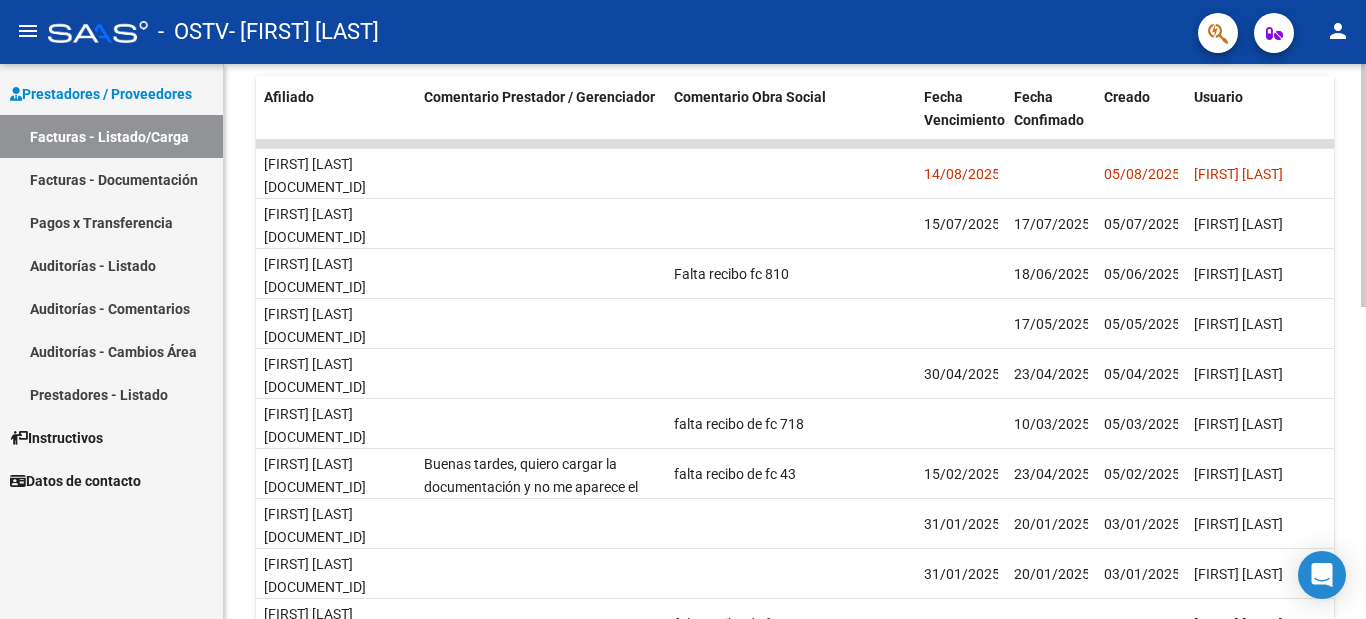 scroll, scrollTop: 713, scrollLeft: 0, axis: vertical 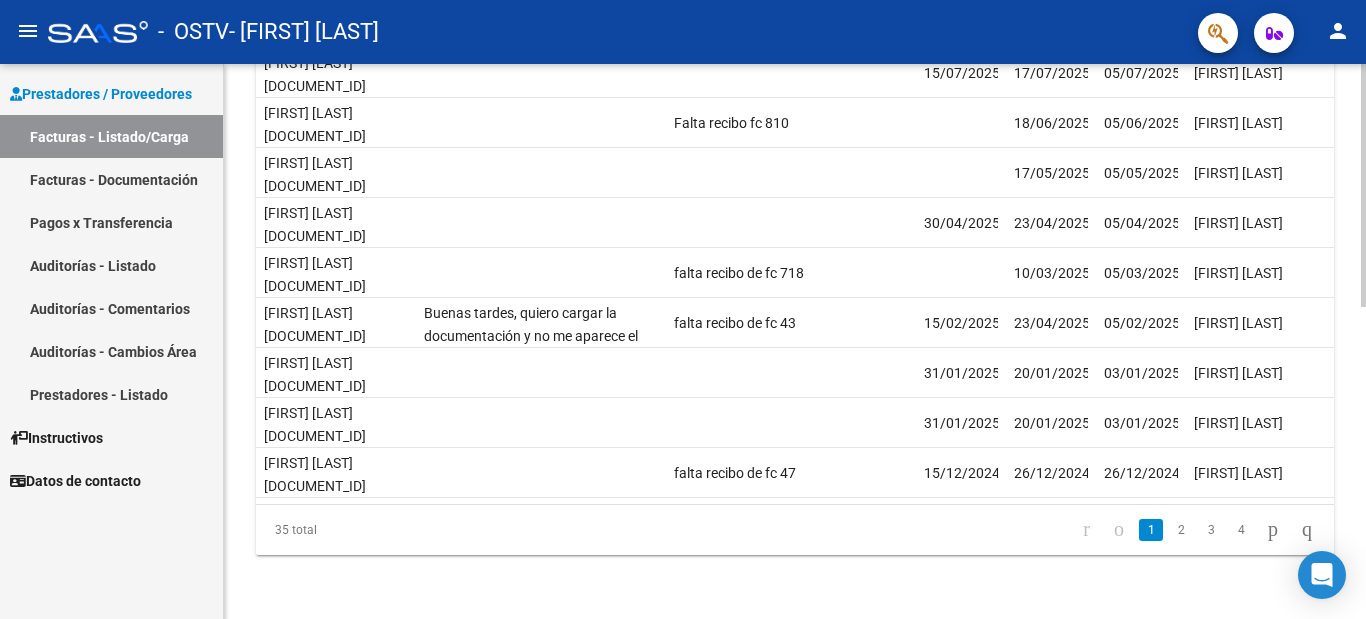 click 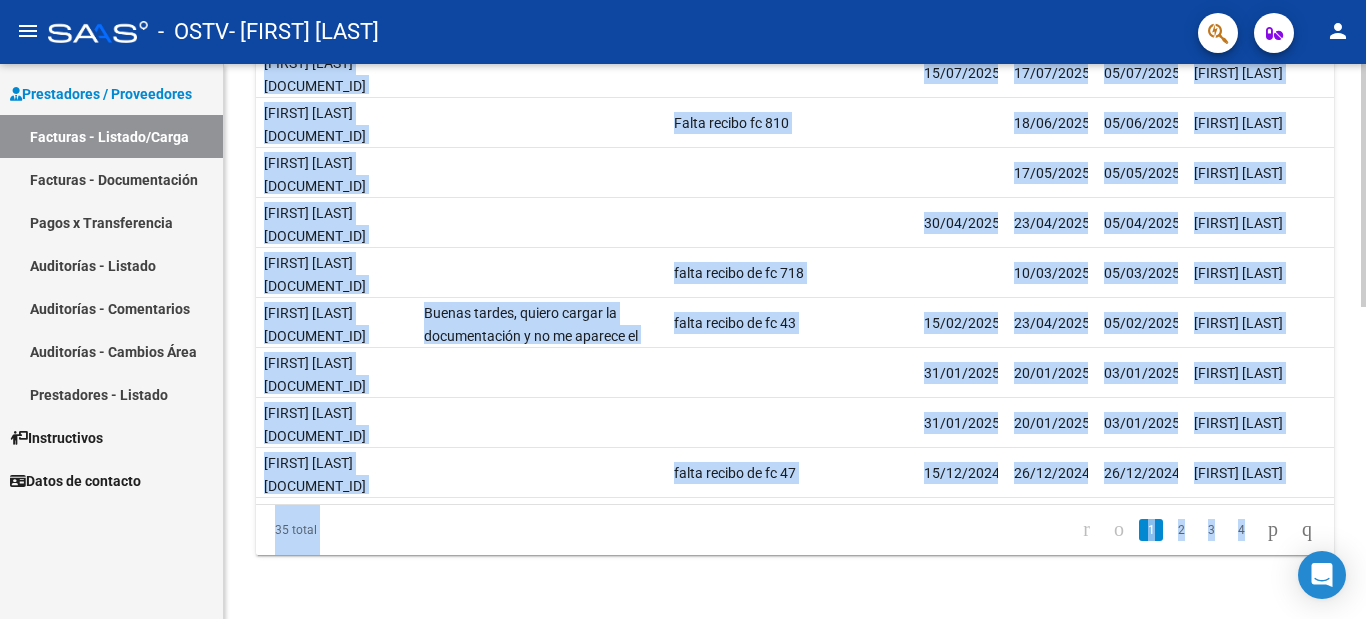 scroll, scrollTop: 0, scrollLeft: 3138, axis: horizontal 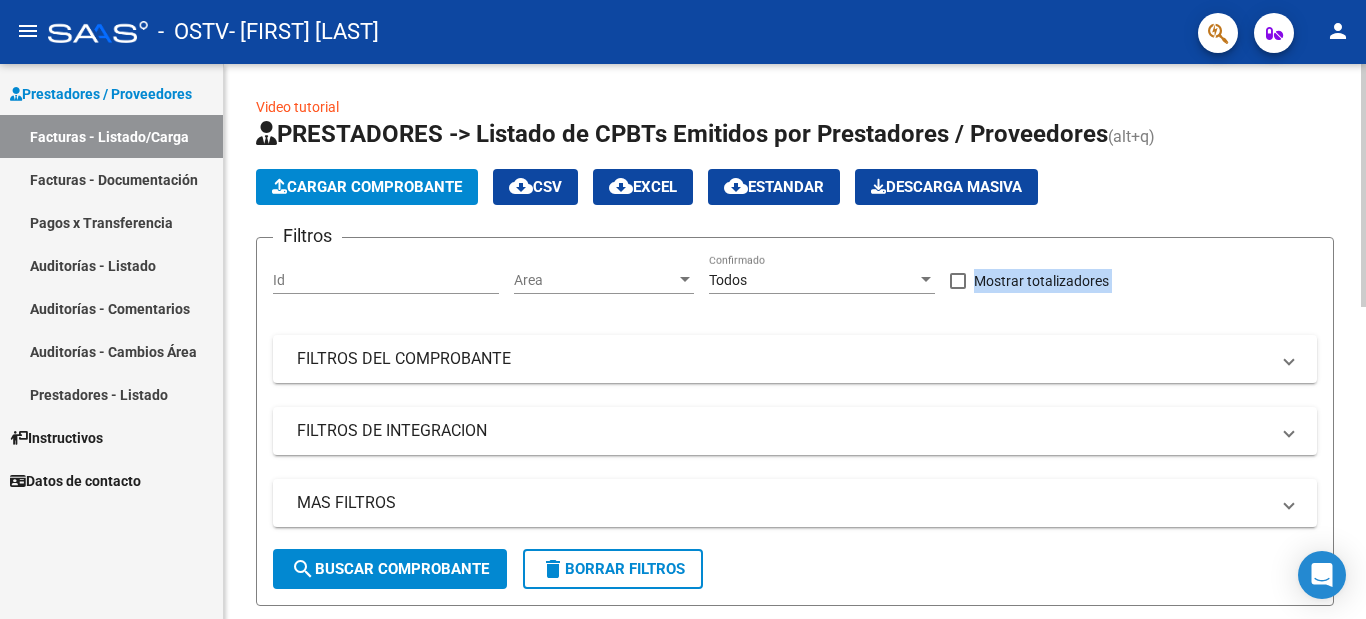 click 